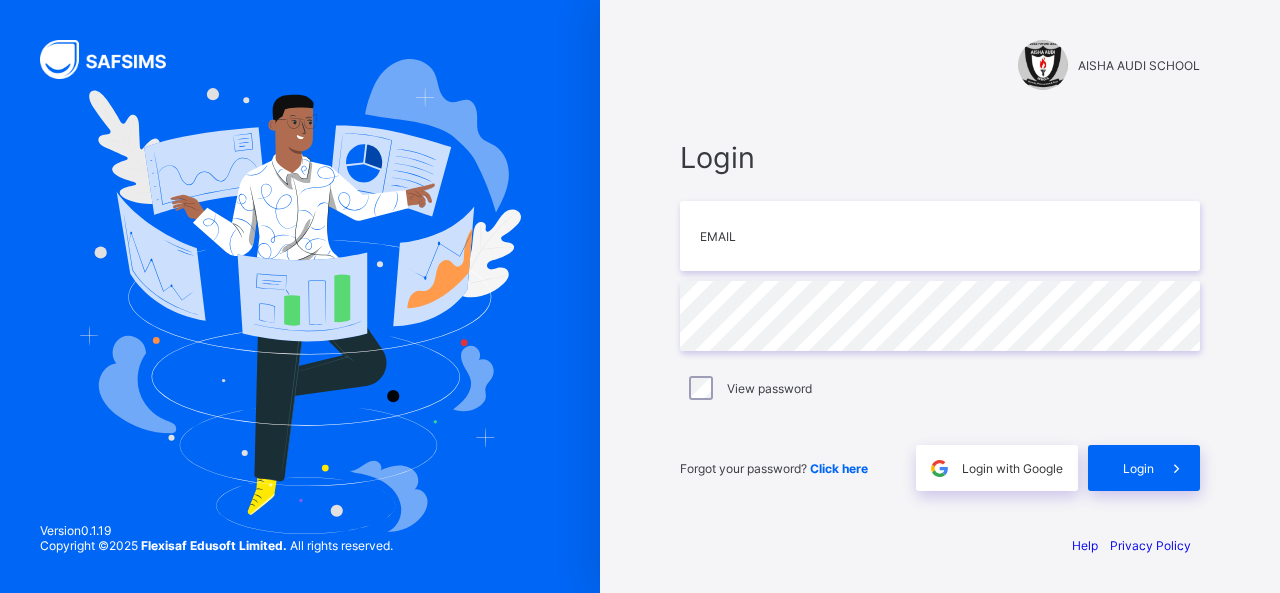 scroll, scrollTop: 0, scrollLeft: 0, axis: both 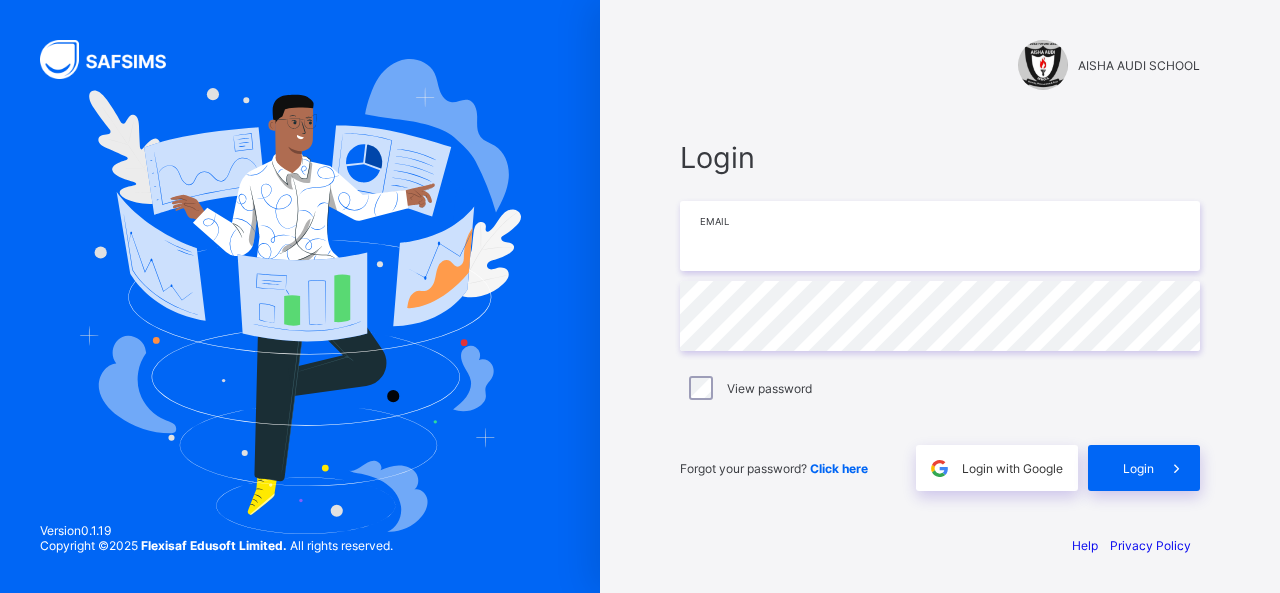 click at bounding box center (940, 236) 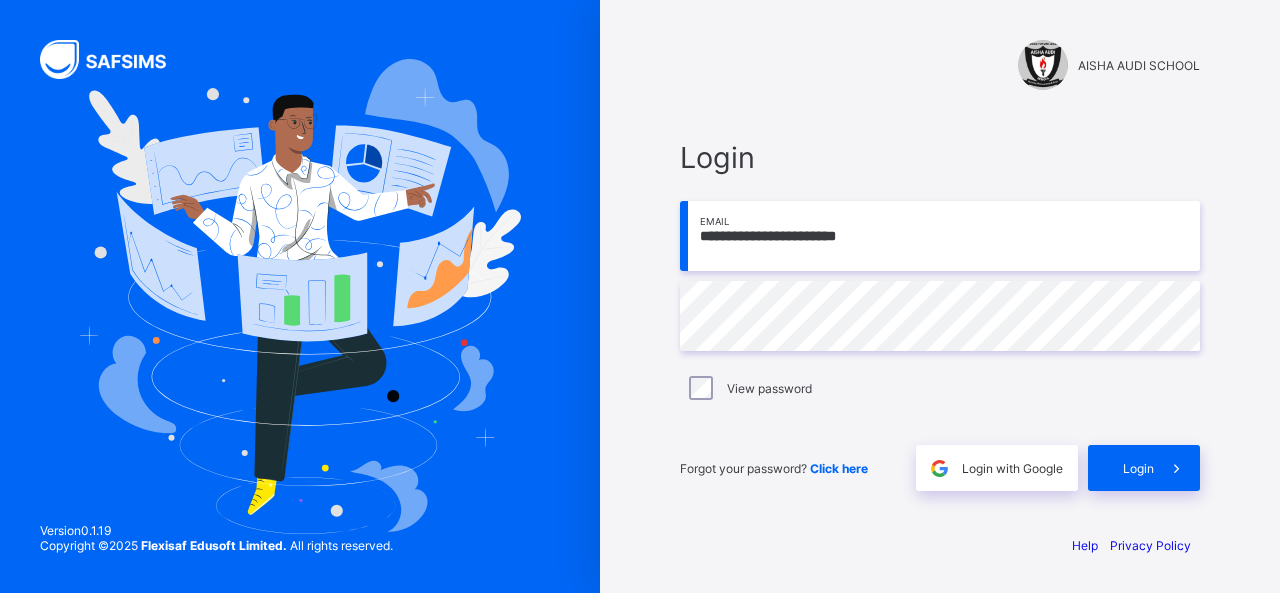 type on "**********" 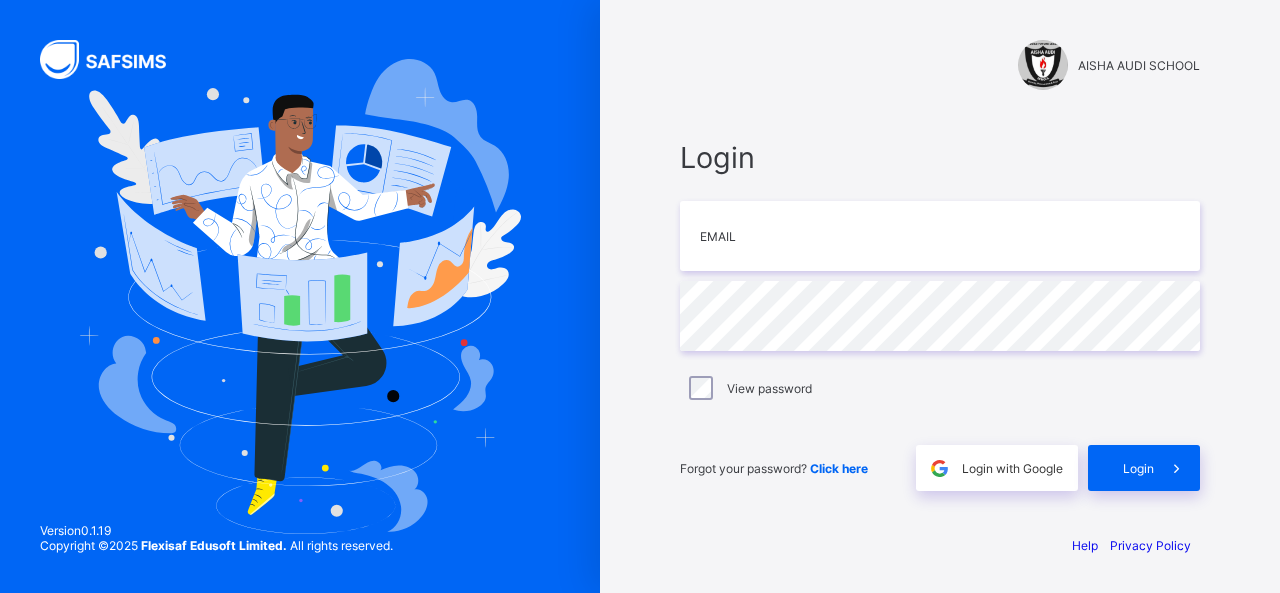 scroll, scrollTop: 0, scrollLeft: 0, axis: both 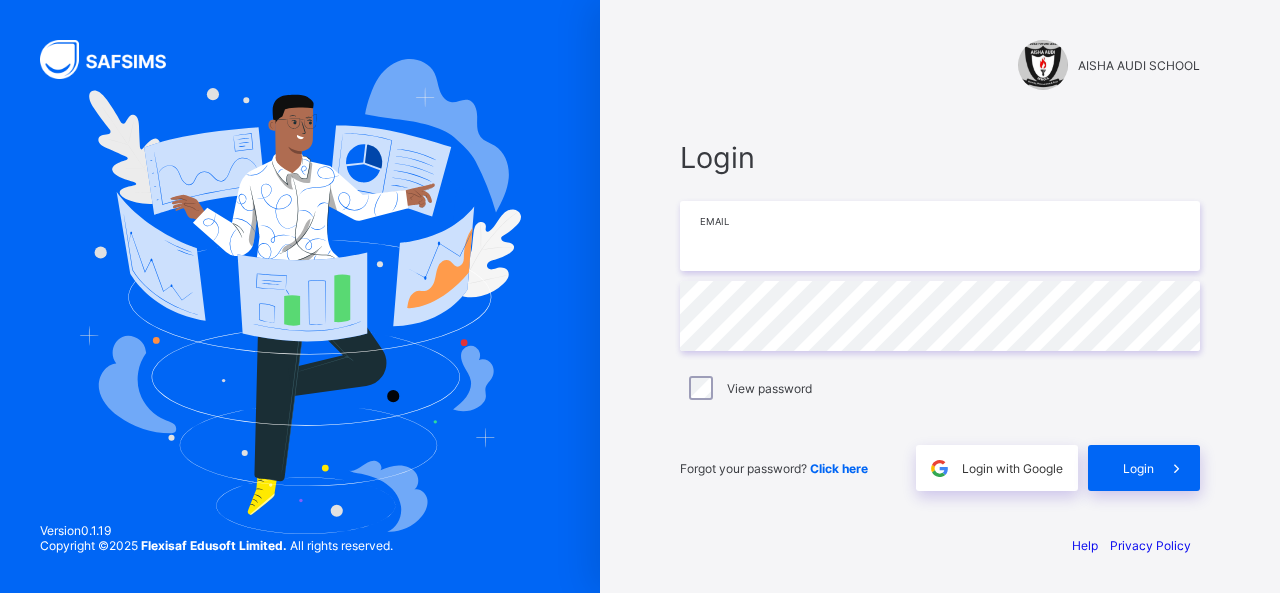 drag, startPoint x: 0, startPoint y: 0, endPoint x: 758, endPoint y: 249, distance: 797.8502 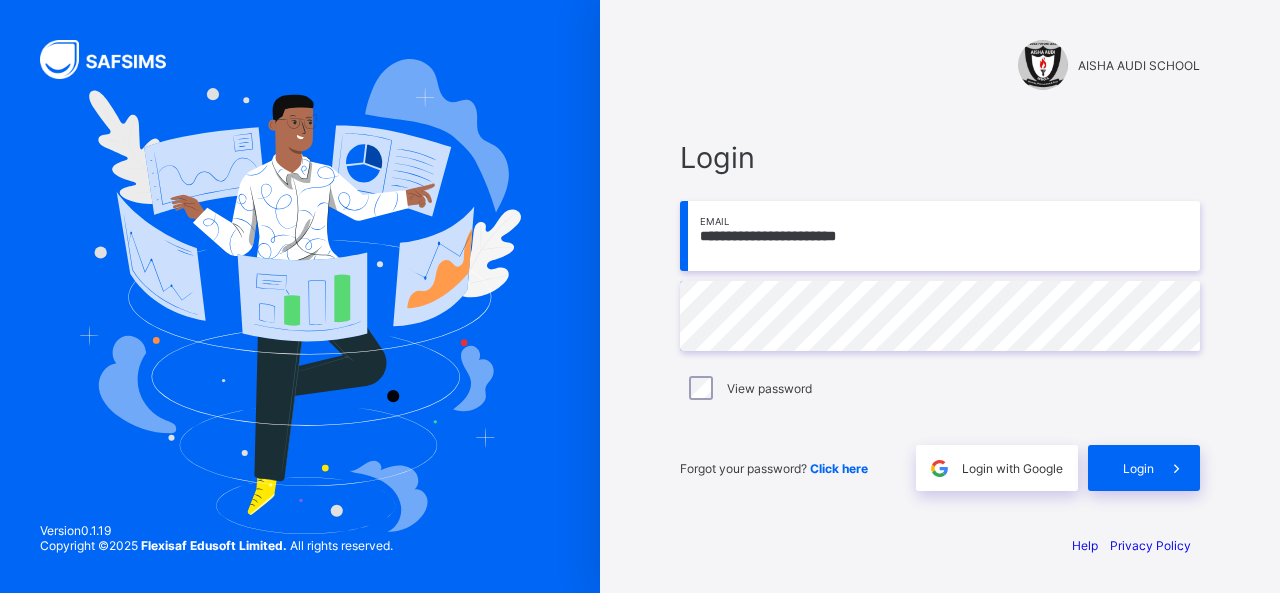 click on "Login" at bounding box center (1138, 468) 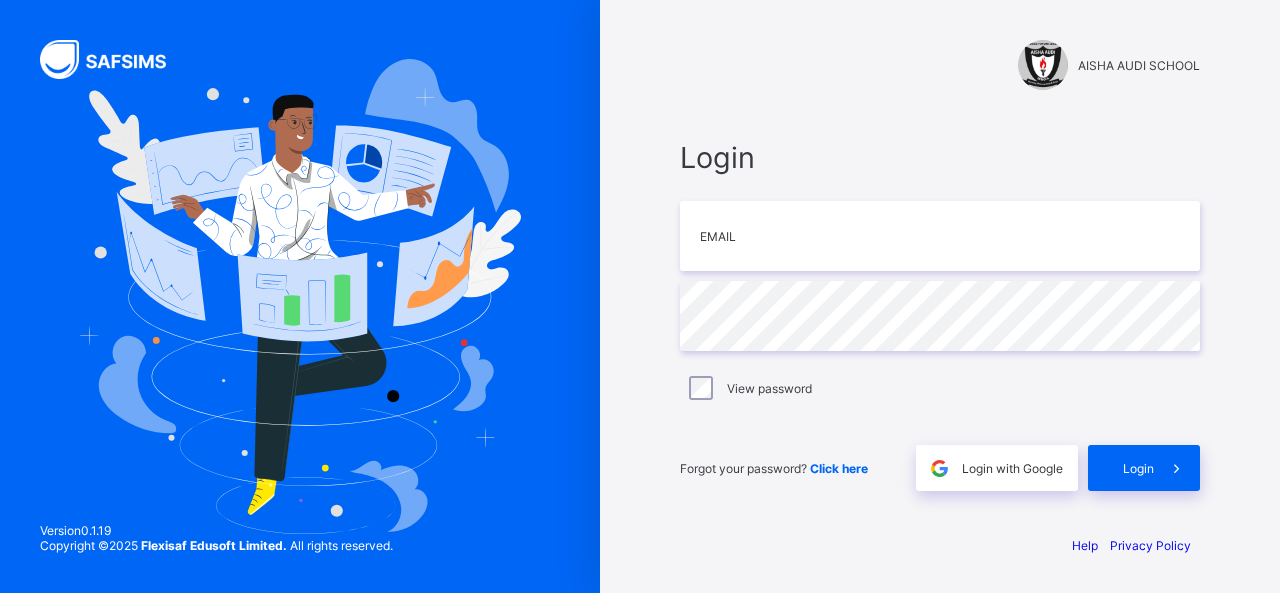 scroll, scrollTop: 0, scrollLeft: 0, axis: both 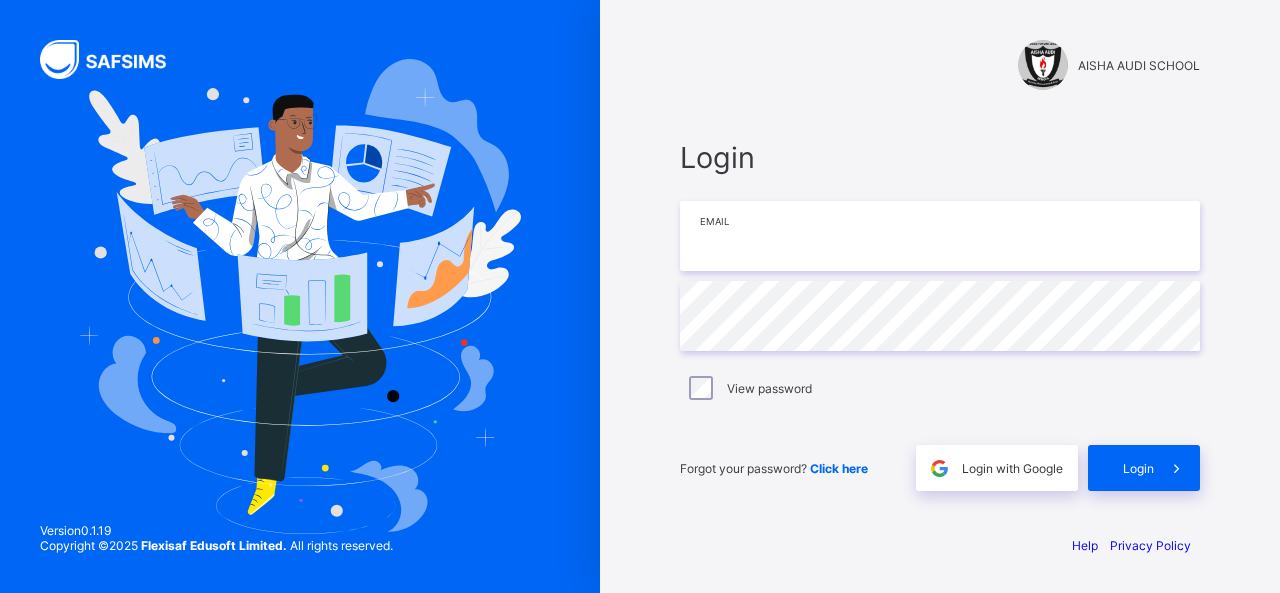 click at bounding box center [940, 236] 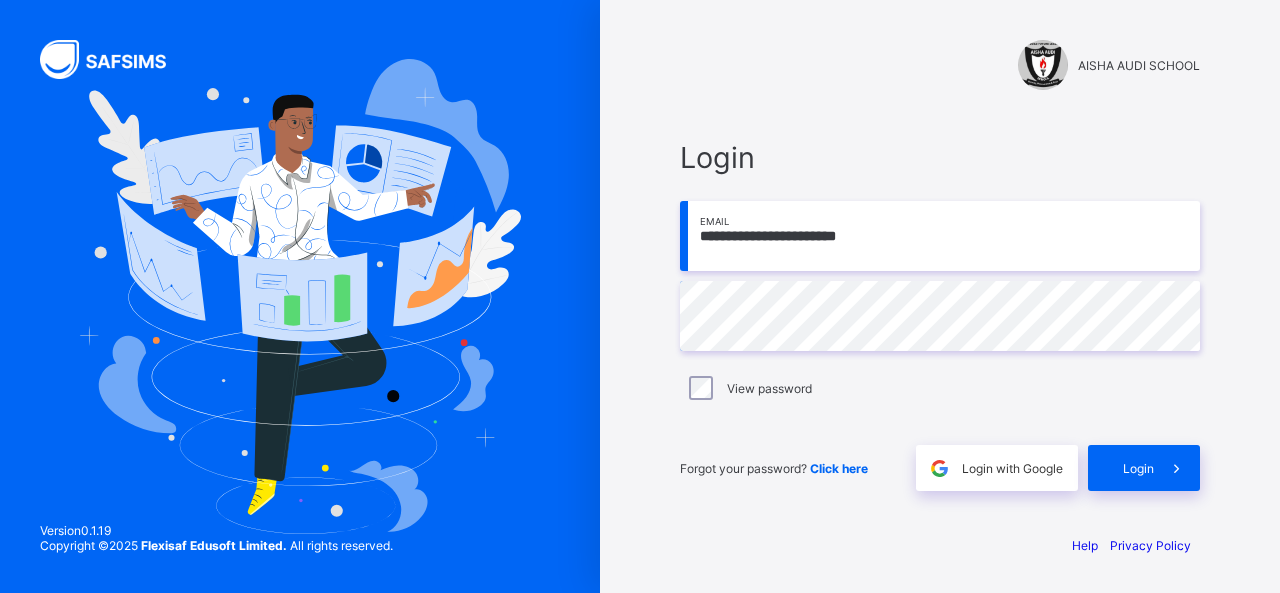click on "Login" at bounding box center [1144, 468] 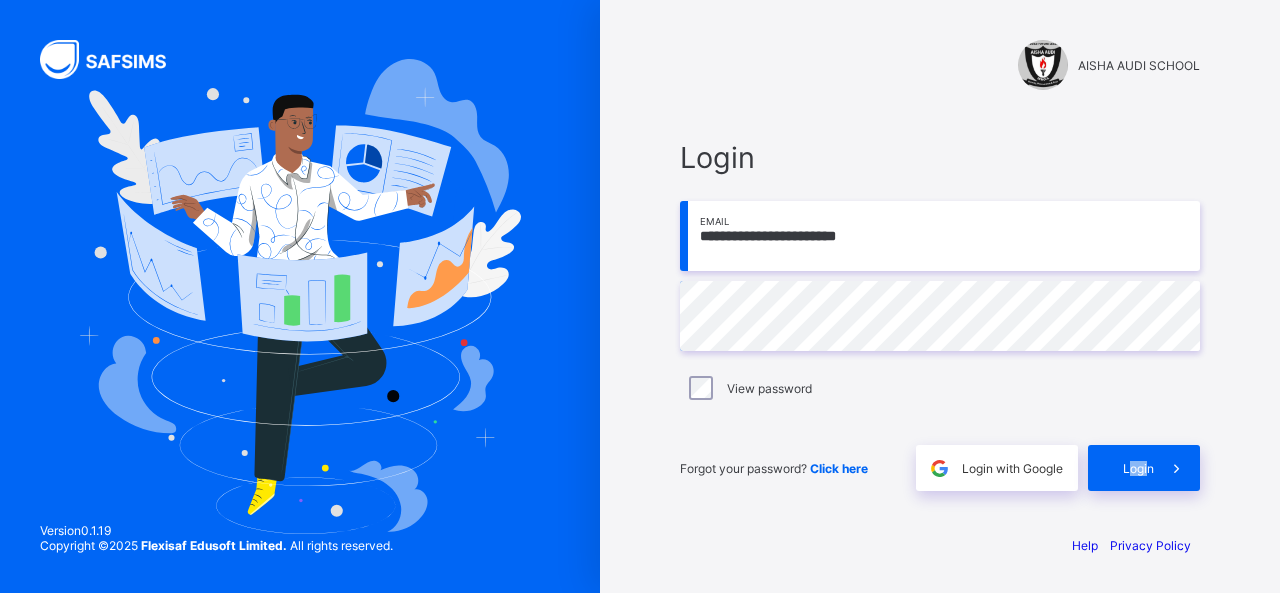 drag, startPoint x: 1130, startPoint y: 479, endPoint x: 1148, endPoint y: 466, distance: 22.203604 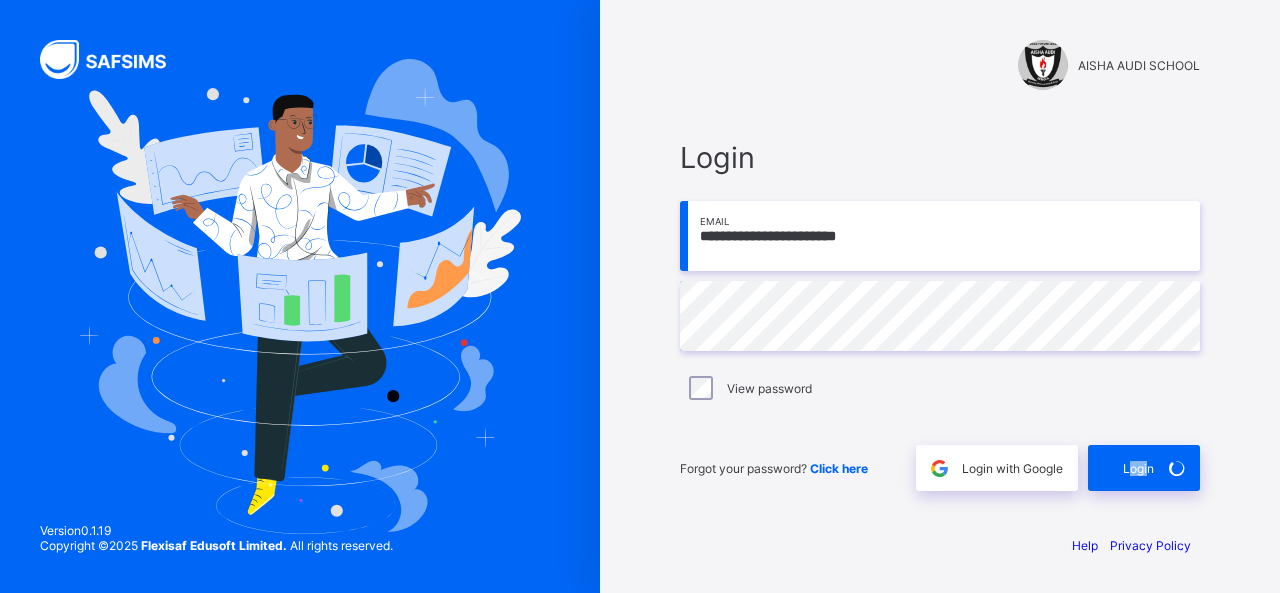 click on "Login" at bounding box center [1144, 468] 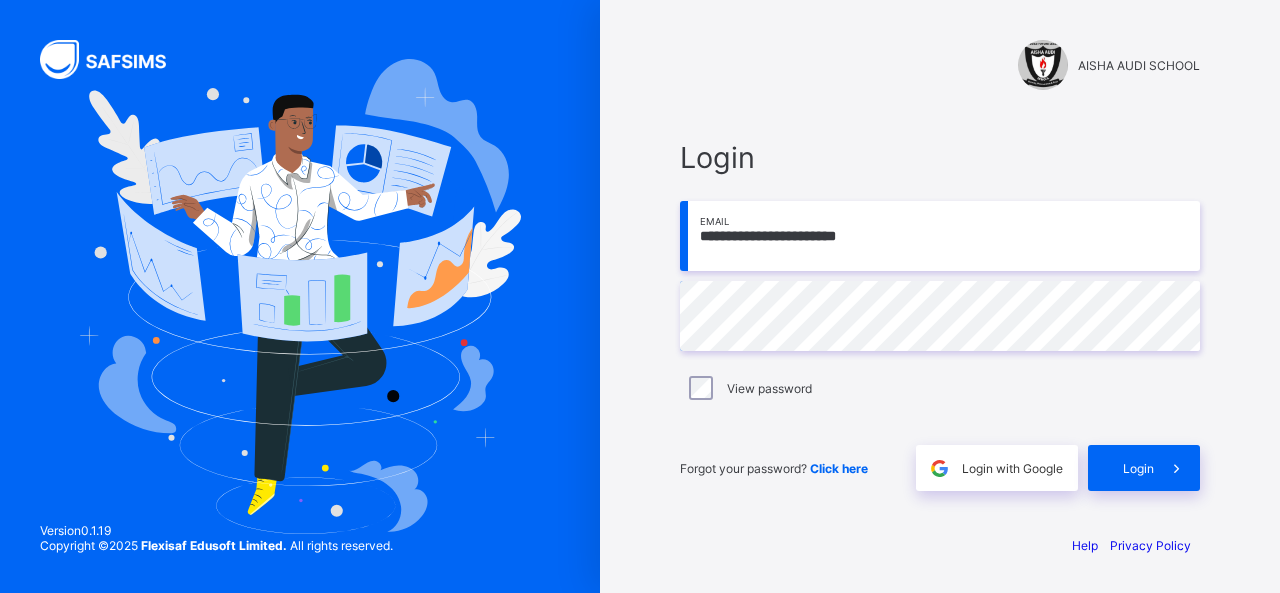 click on "**********" at bounding box center (940, 236) 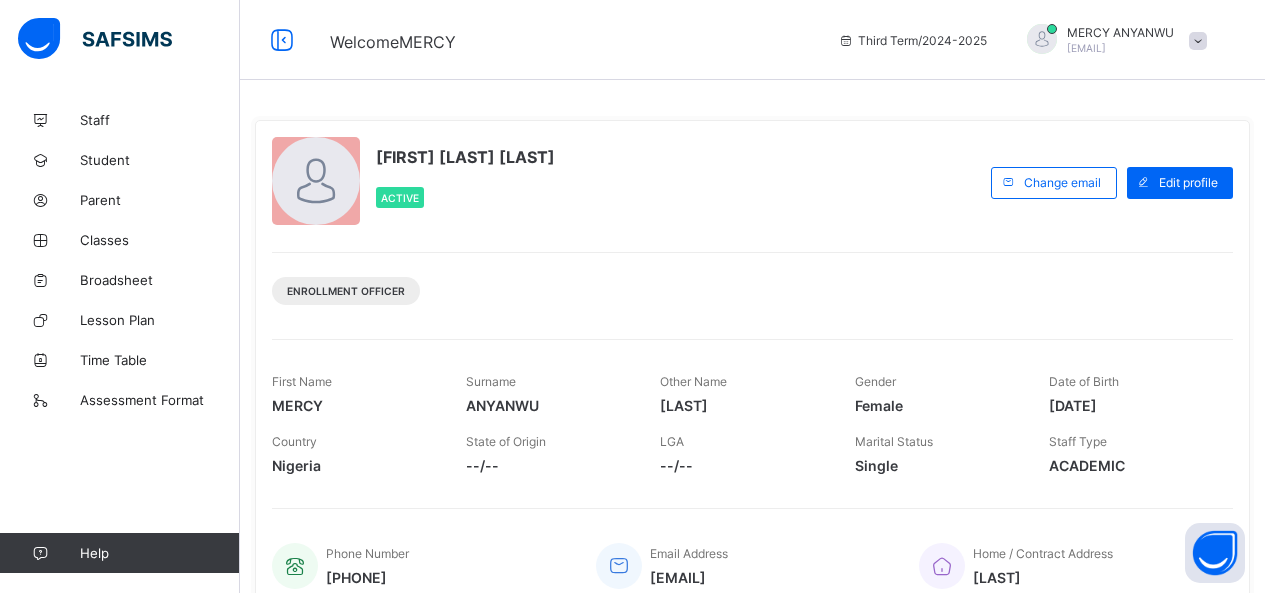 scroll, scrollTop: 0, scrollLeft: 0, axis: both 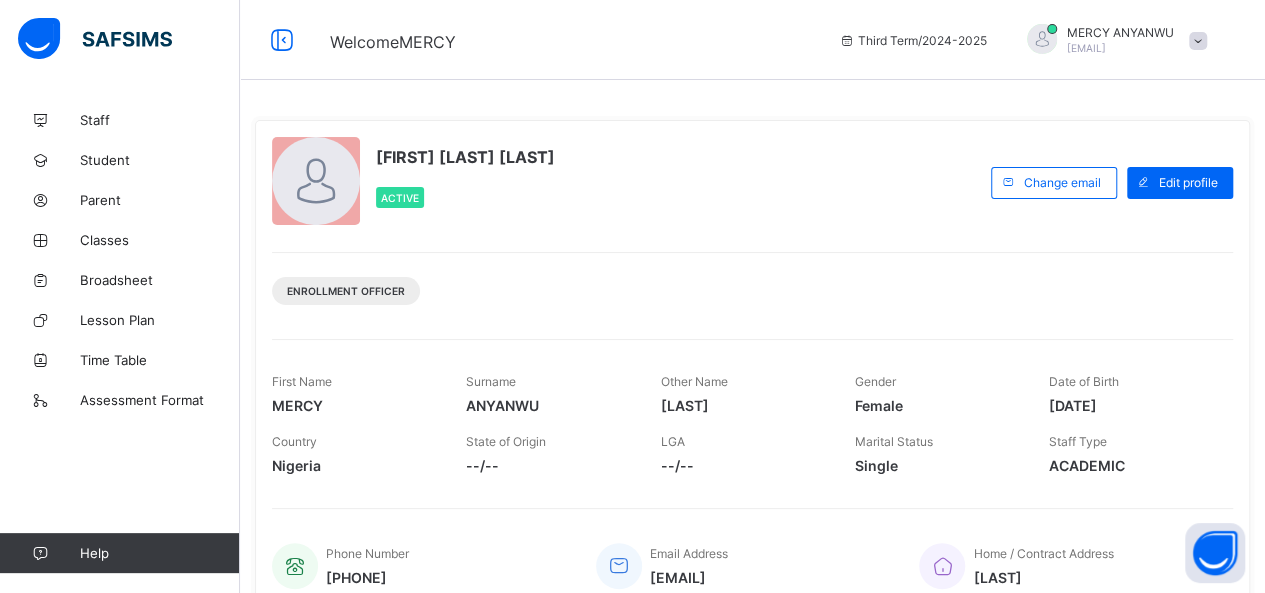 click on "Student" at bounding box center (160, 160) 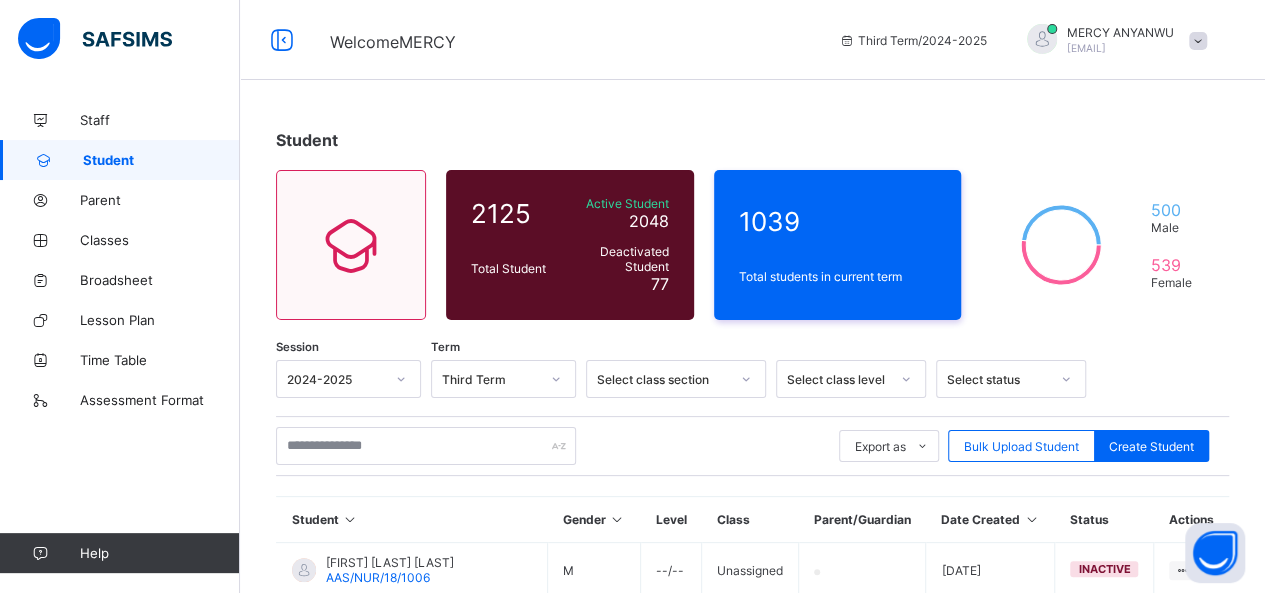 click on "Classes" at bounding box center [160, 240] 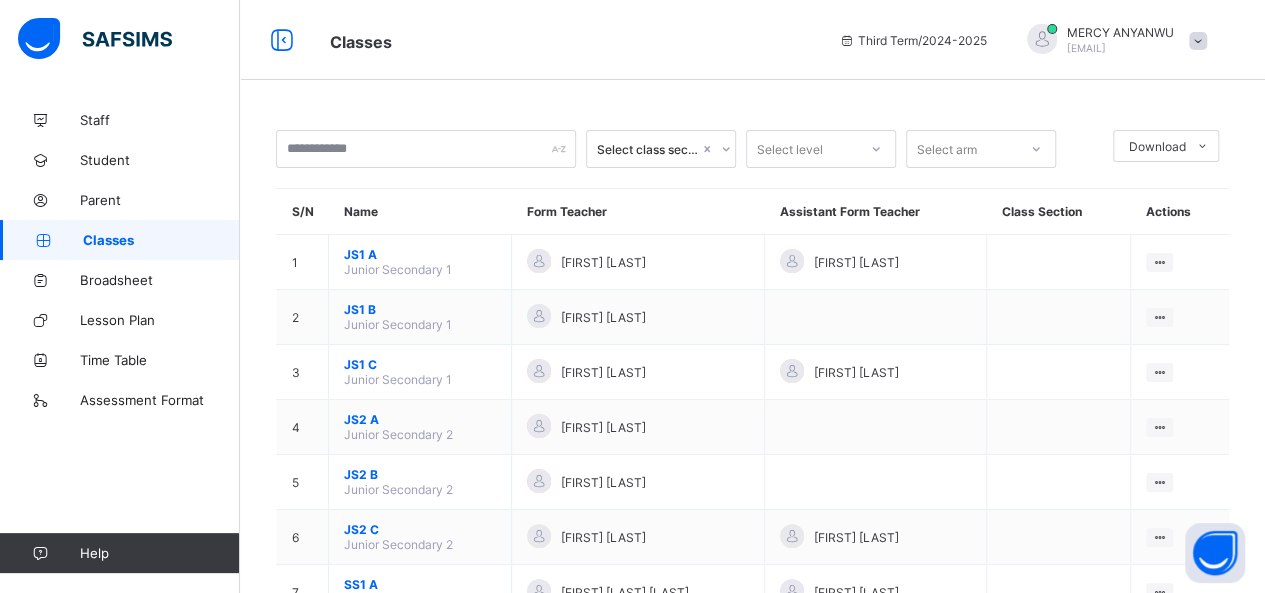 scroll, scrollTop: 58, scrollLeft: 0, axis: vertical 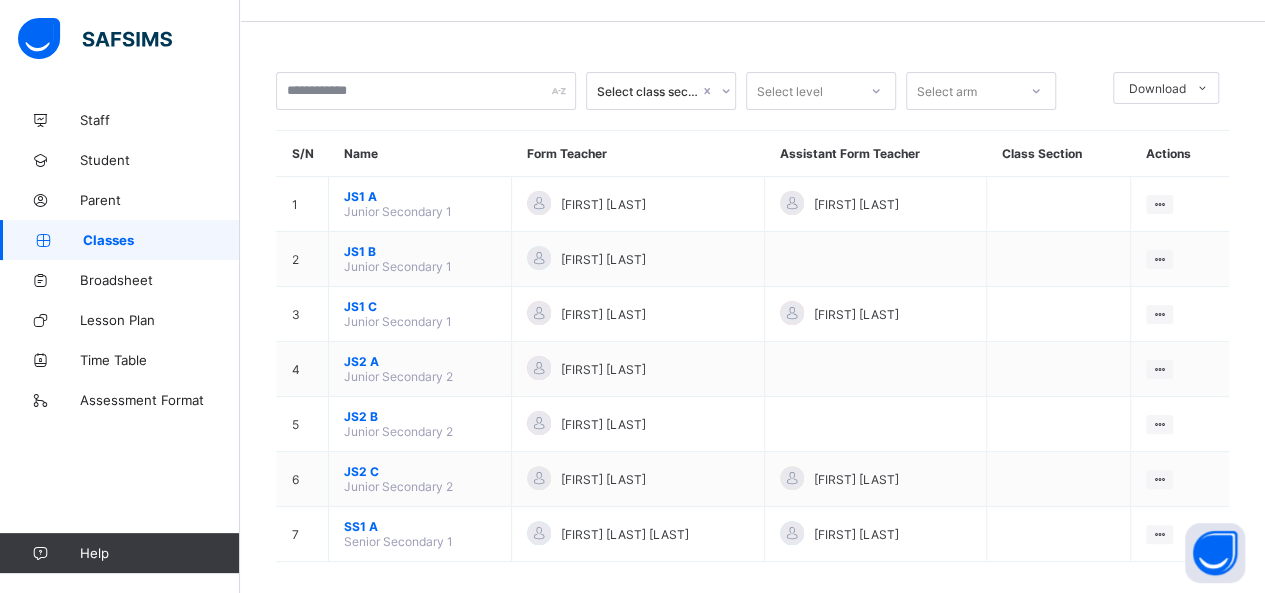 click on "SS1   A" at bounding box center (420, 526) 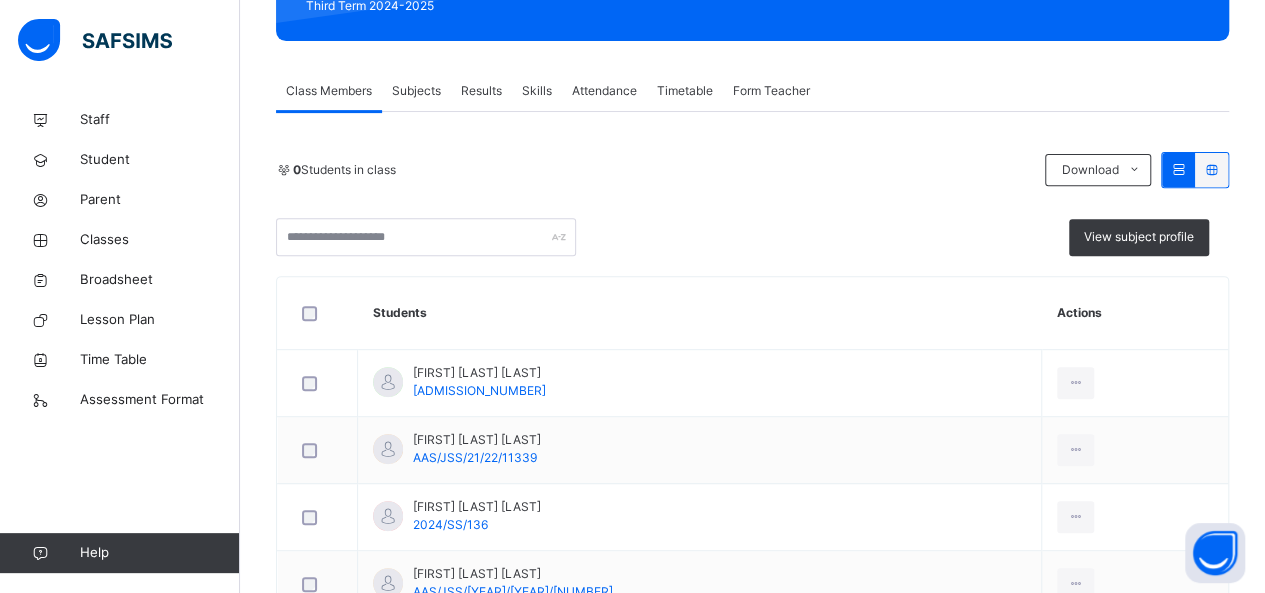 scroll, scrollTop: 315, scrollLeft: 0, axis: vertical 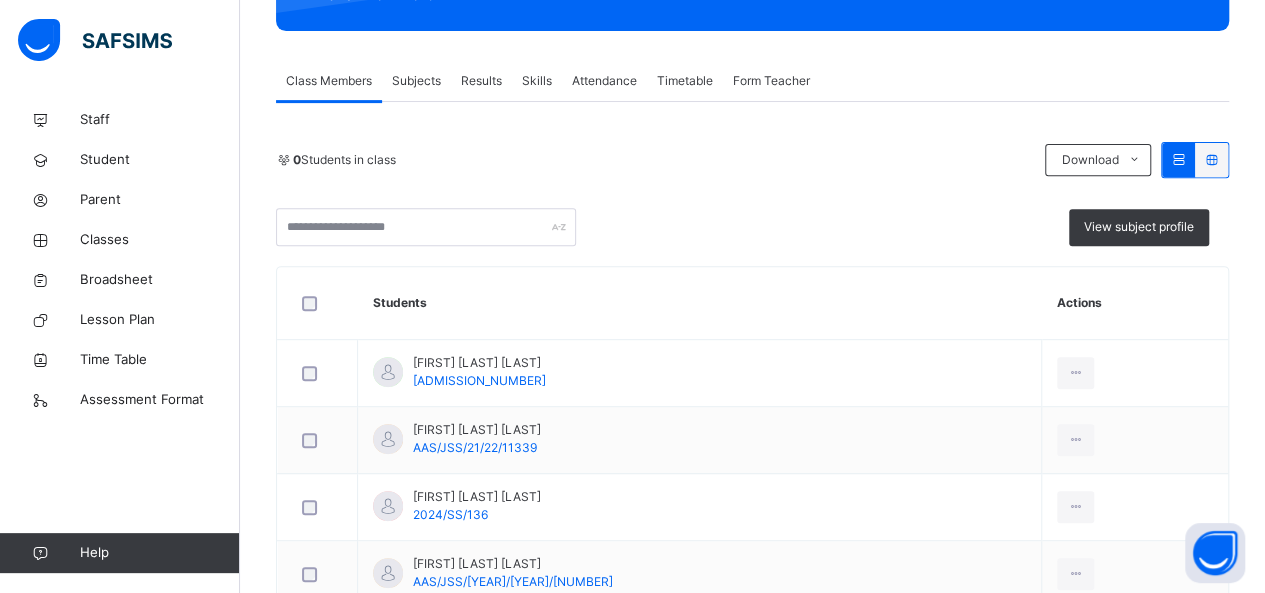 click on "Results" at bounding box center (481, 81) 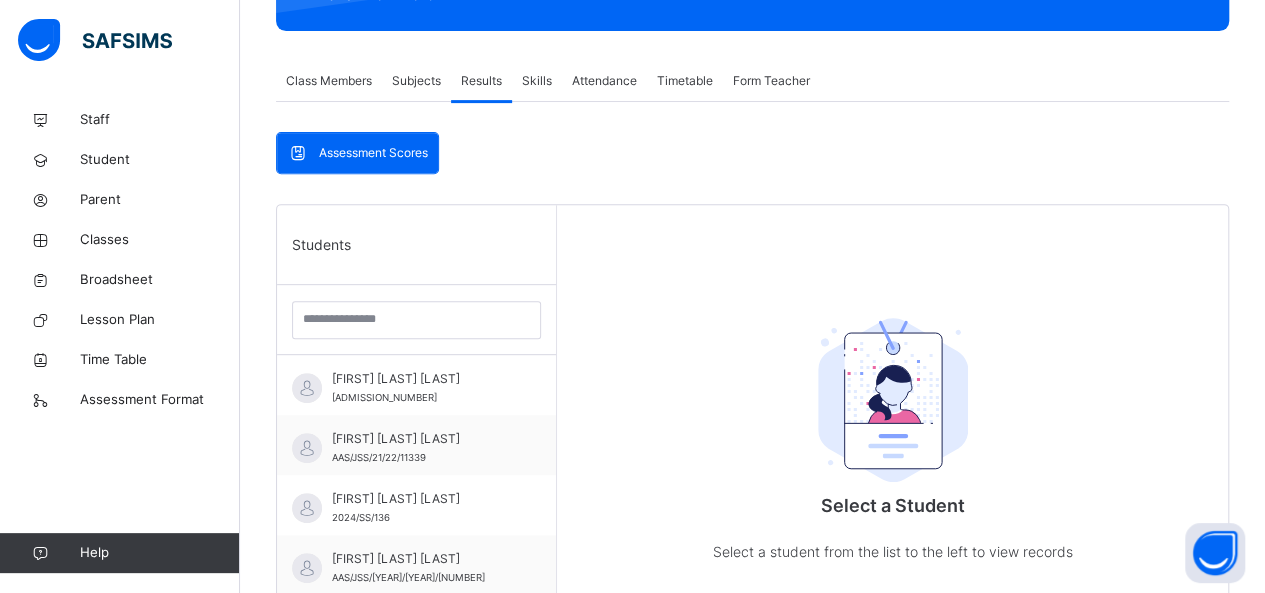 click on "[FIRST] [LAST] [LAST]" at bounding box center [421, 379] 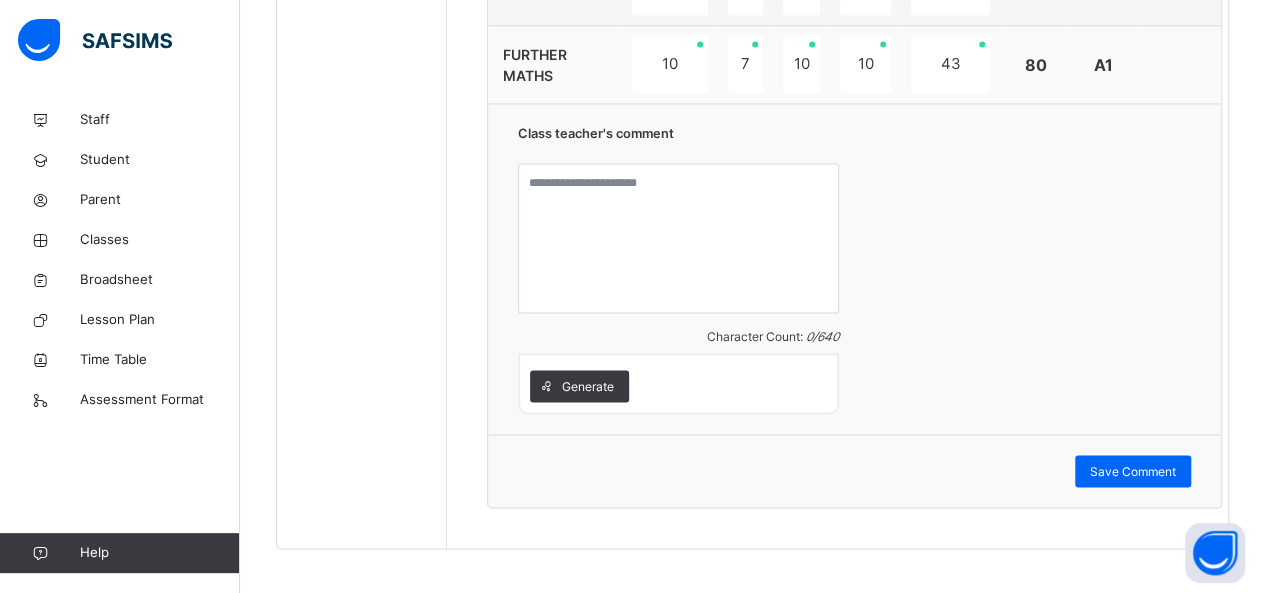 scroll, scrollTop: 1547, scrollLeft: 0, axis: vertical 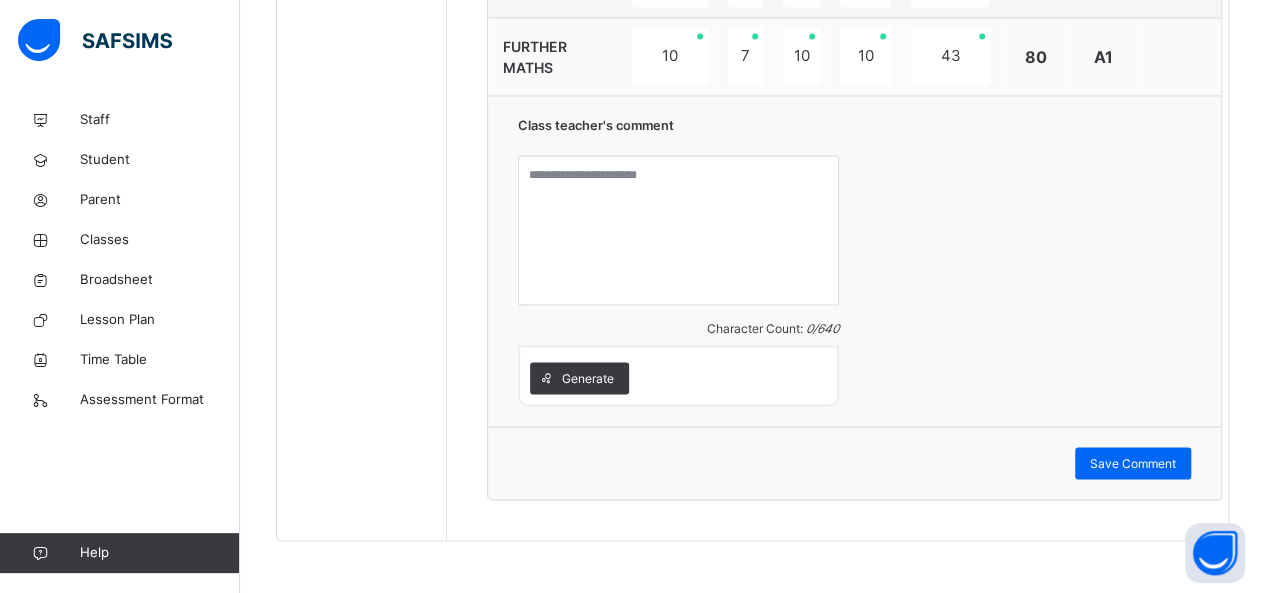 click on "Generate" at bounding box center (588, 378) 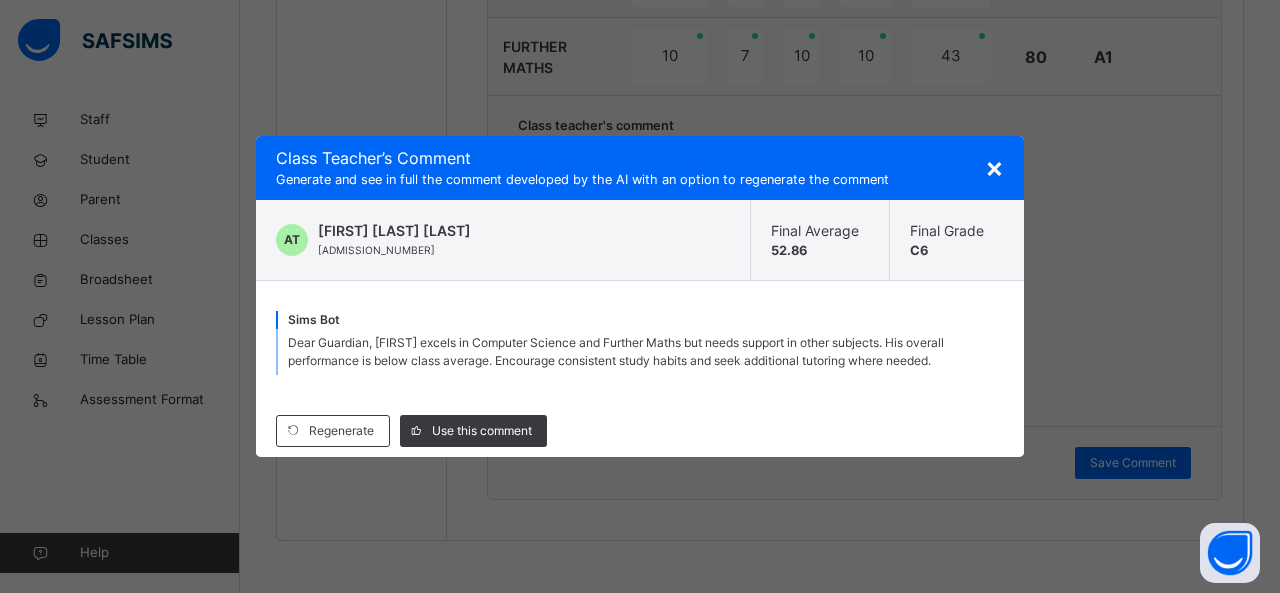 click on "Use this comment" at bounding box center (482, 431) 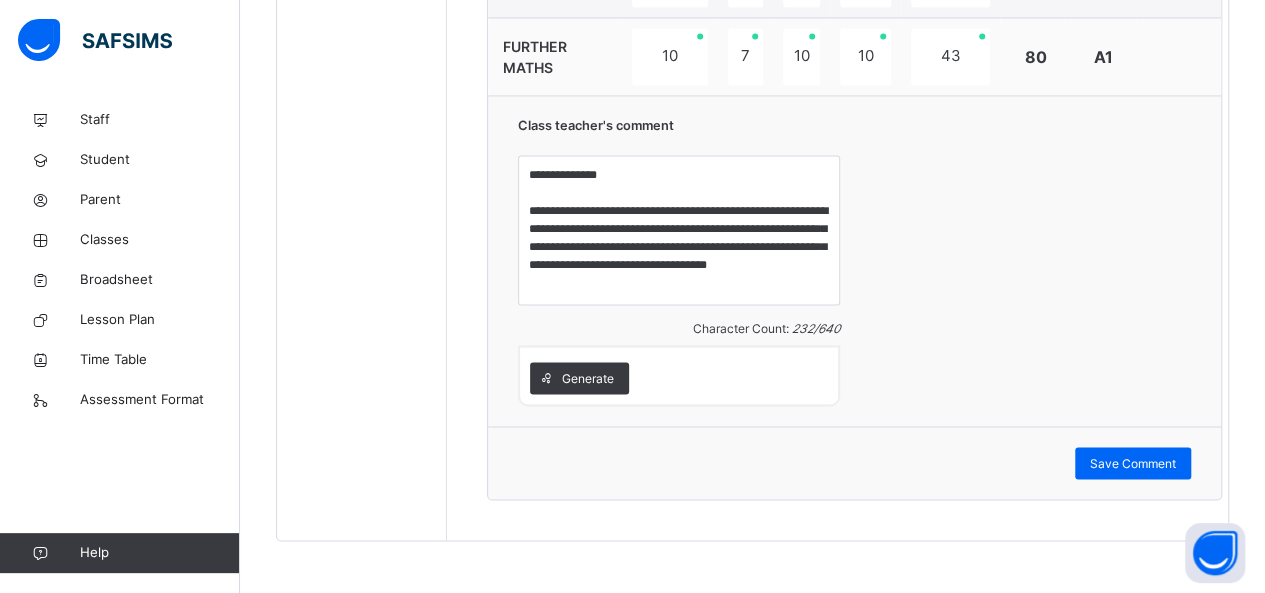 click on "Save Comment" at bounding box center (1133, 463) 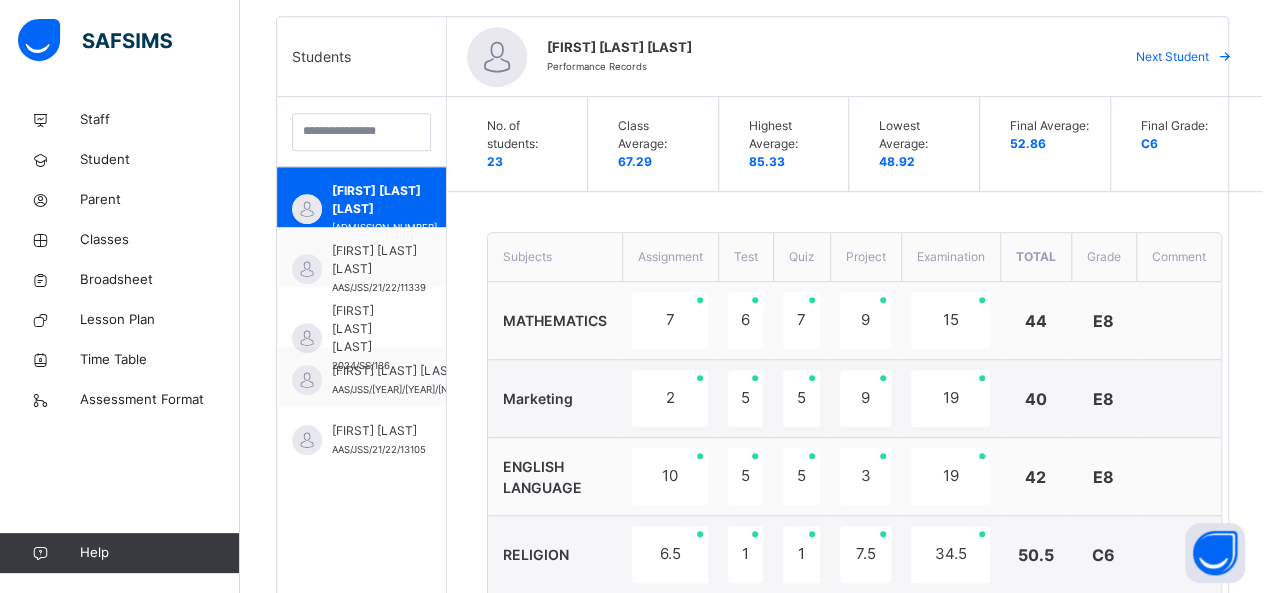 scroll, scrollTop: 507, scrollLeft: 0, axis: vertical 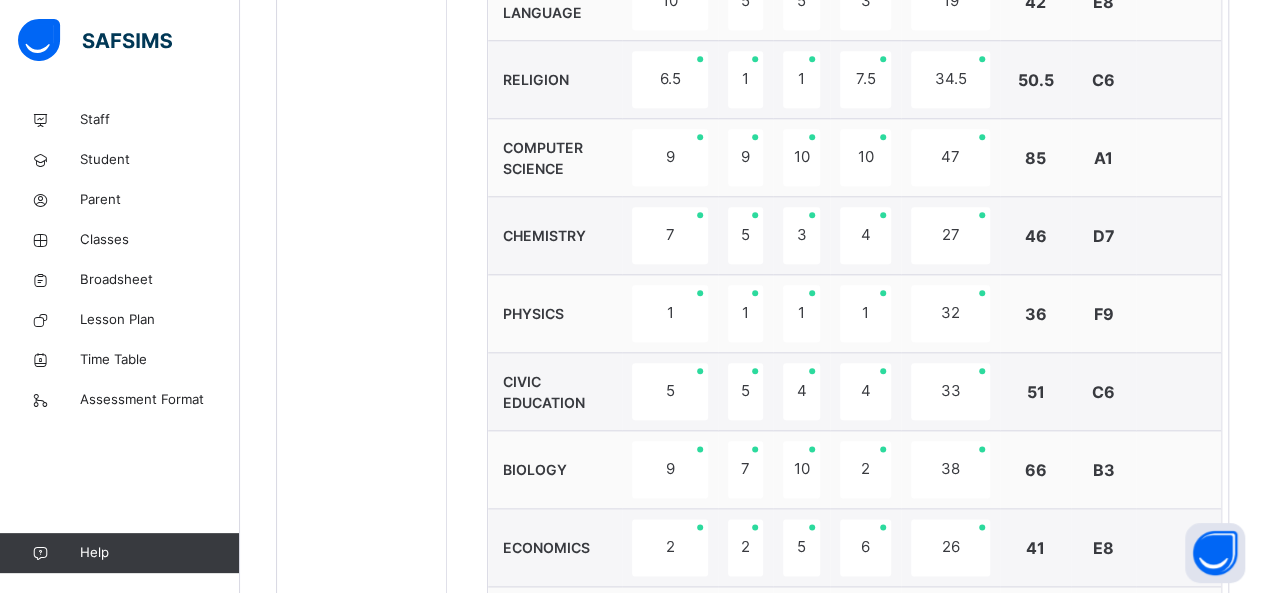 click on "E8" at bounding box center (1103, 548) 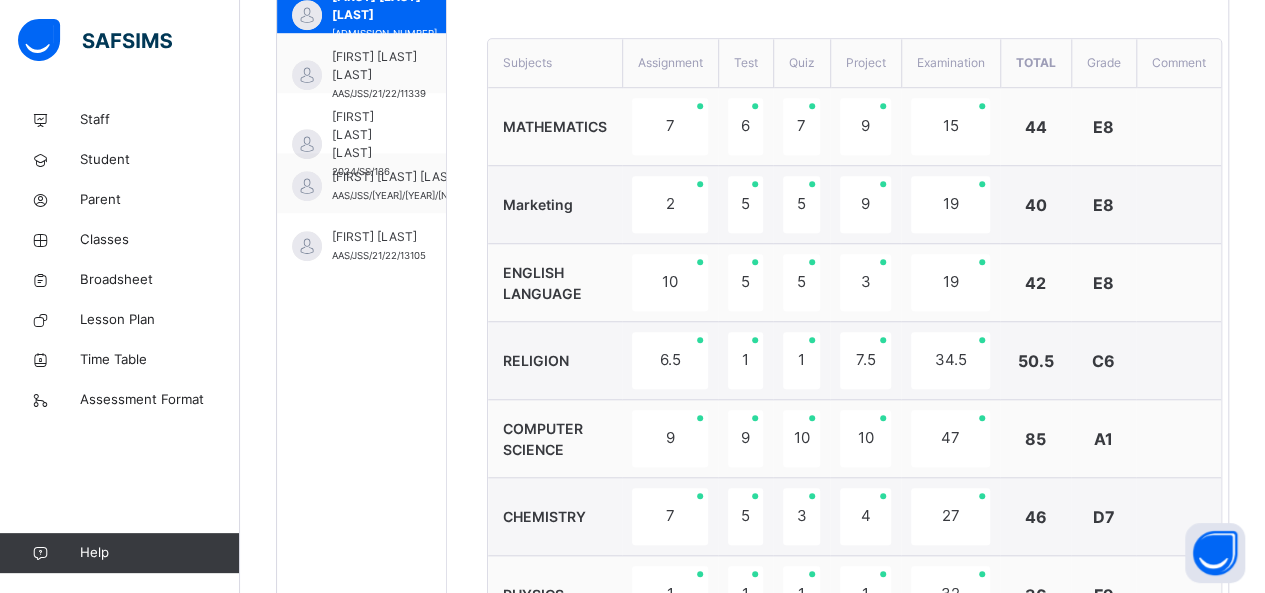 scroll, scrollTop: 696, scrollLeft: 0, axis: vertical 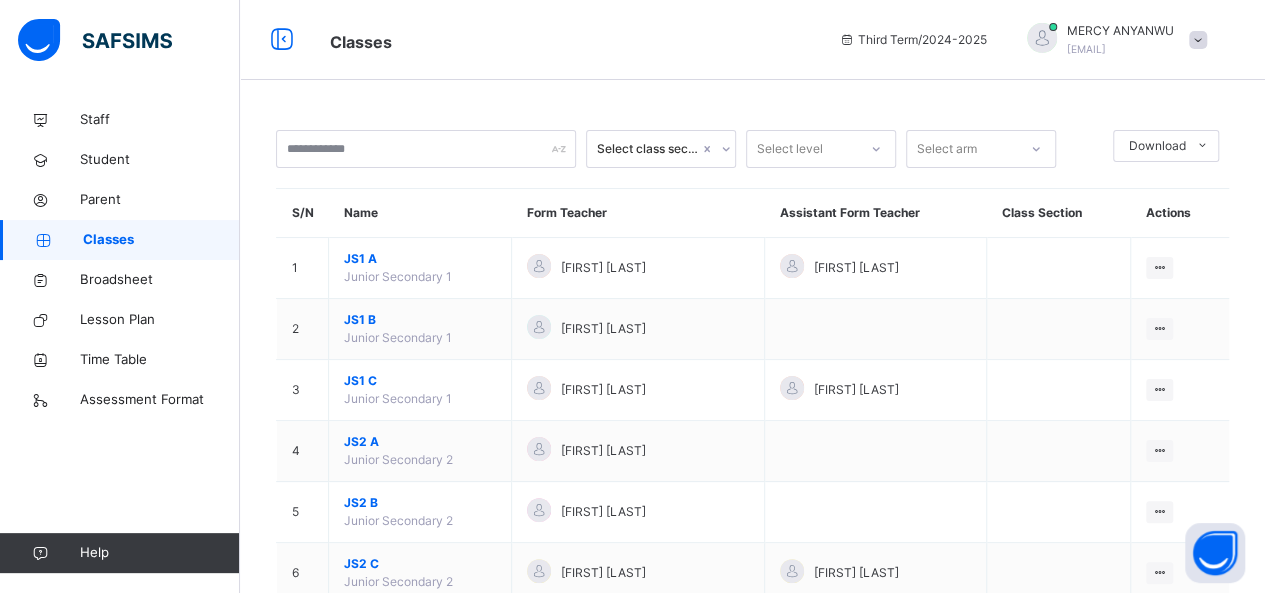 click on "[FIRST] [LAST]" at bounding box center (638, 390) 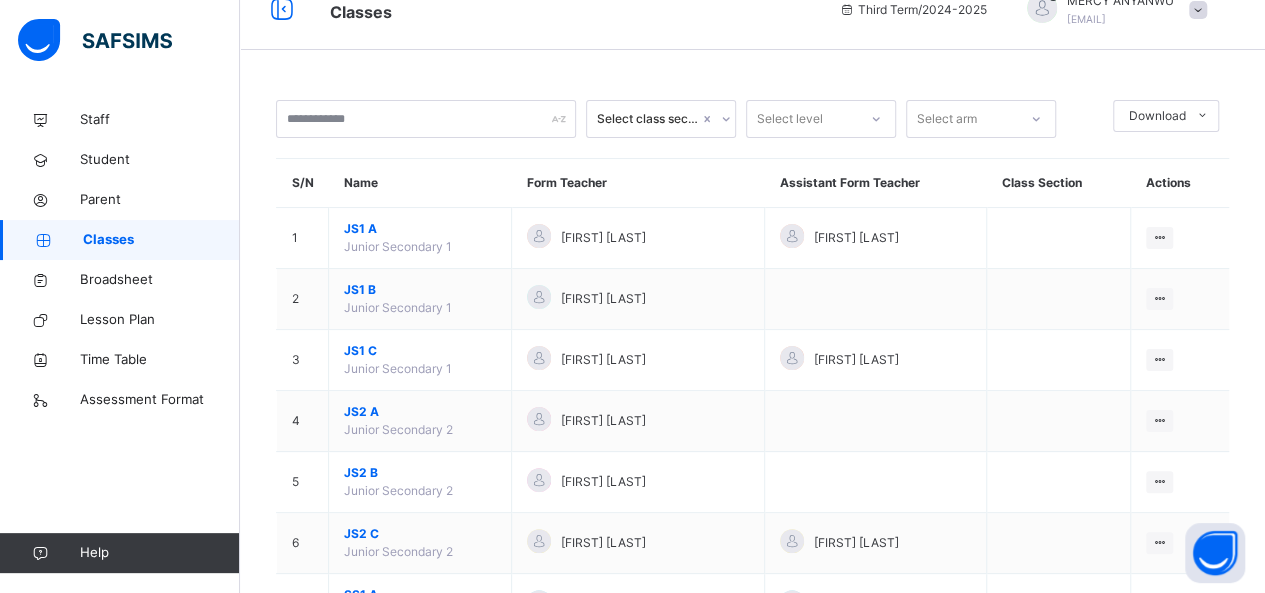 scroll, scrollTop: 118, scrollLeft: 0, axis: vertical 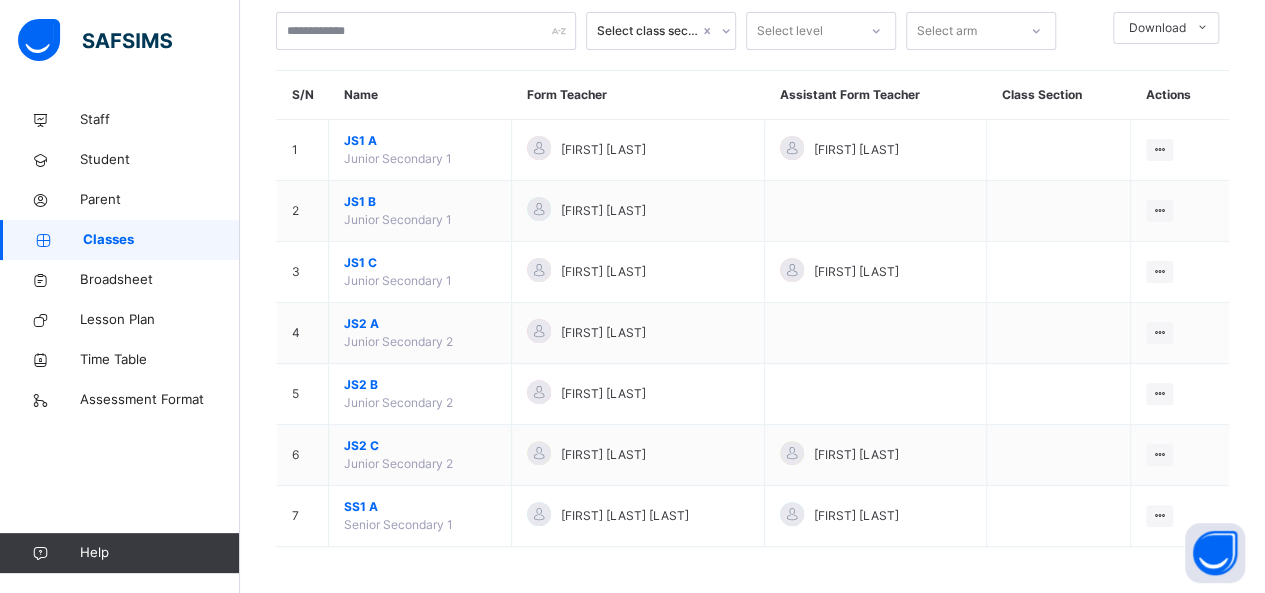 click on "SS1   A" at bounding box center [420, 507] 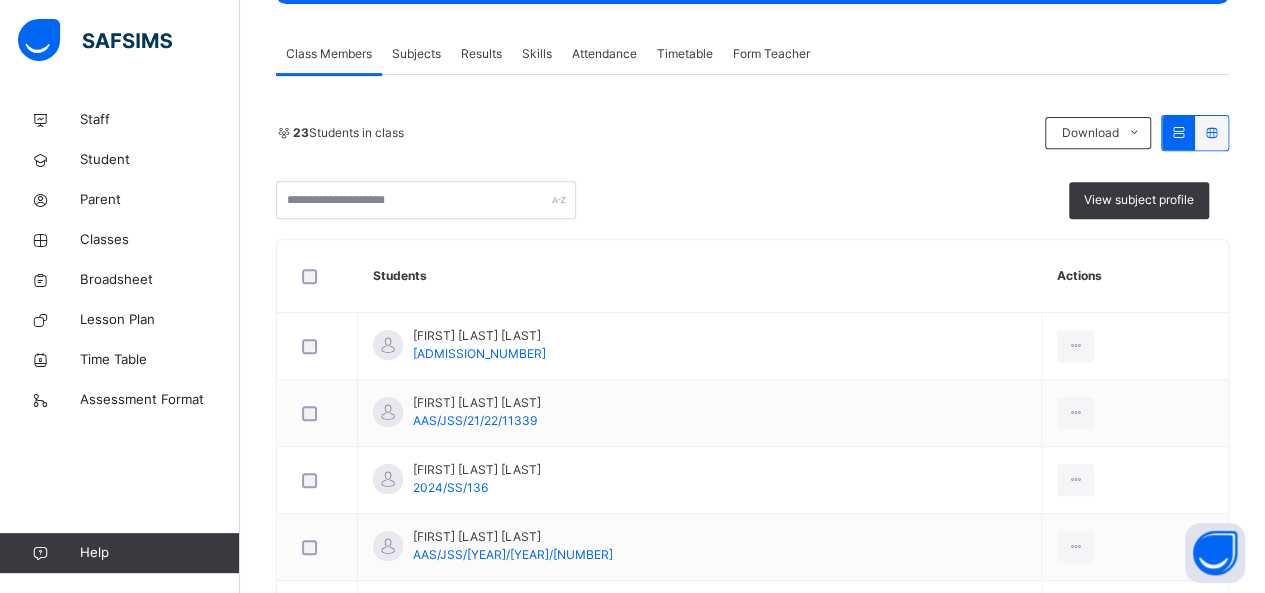 scroll, scrollTop: 344, scrollLeft: 0, axis: vertical 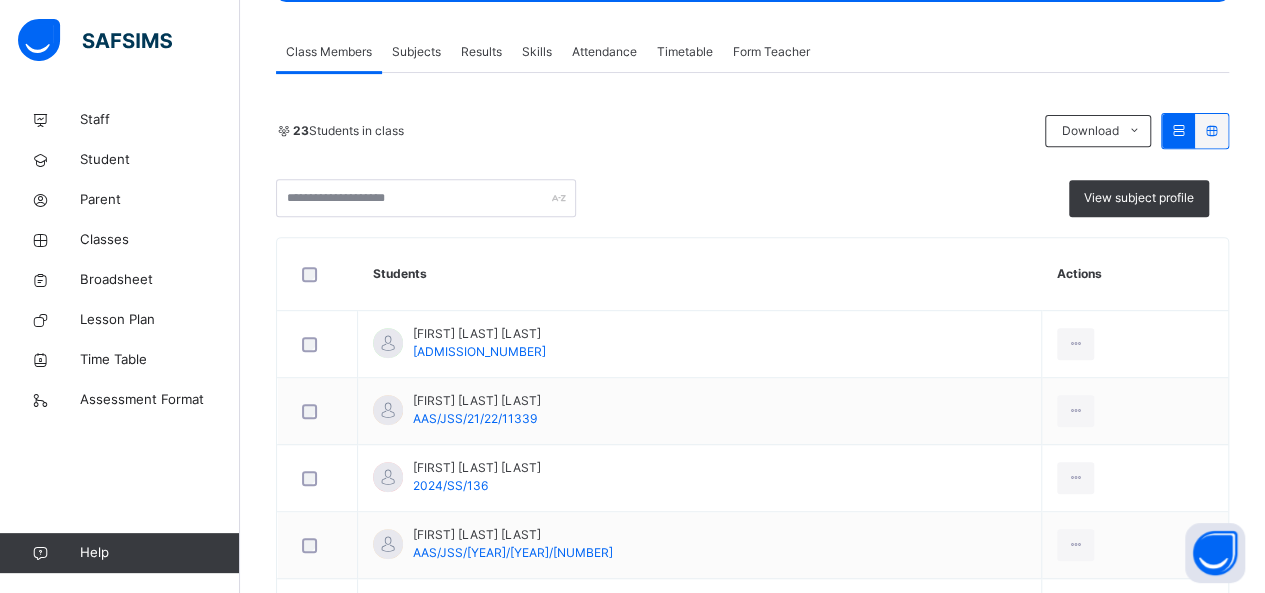 click on "Results" at bounding box center (481, 52) 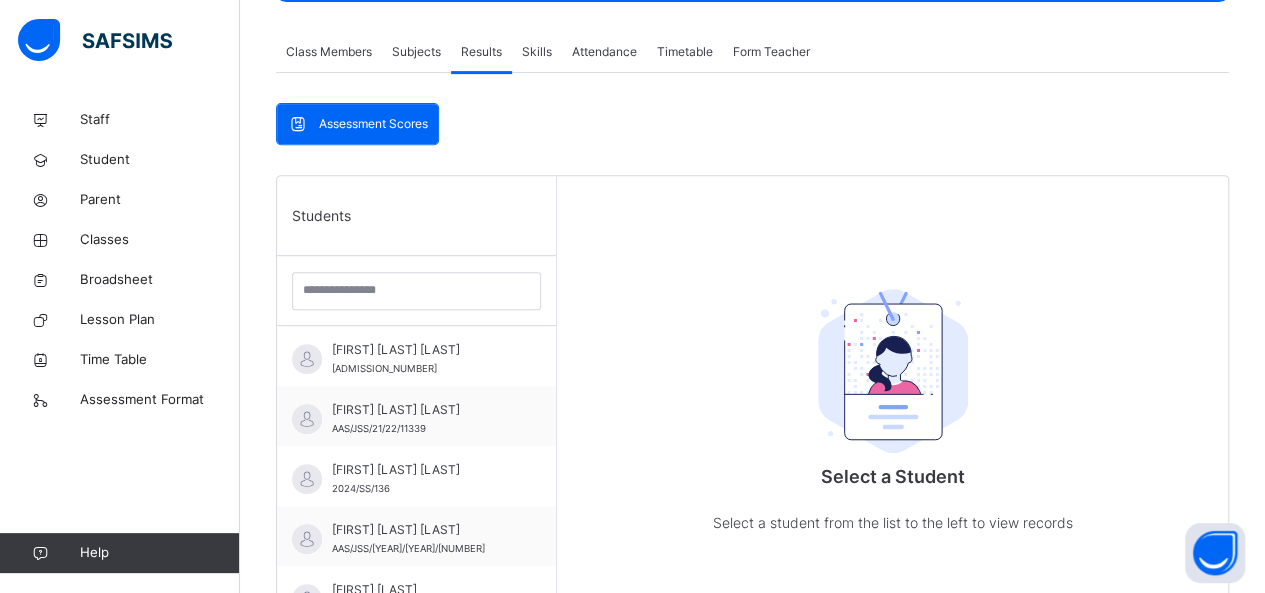 click on "[FIRST] [LAST] [LAST] [LAST]/JSS/[YEAR]/[YEAR]/[NUMBER]" at bounding box center [421, 359] 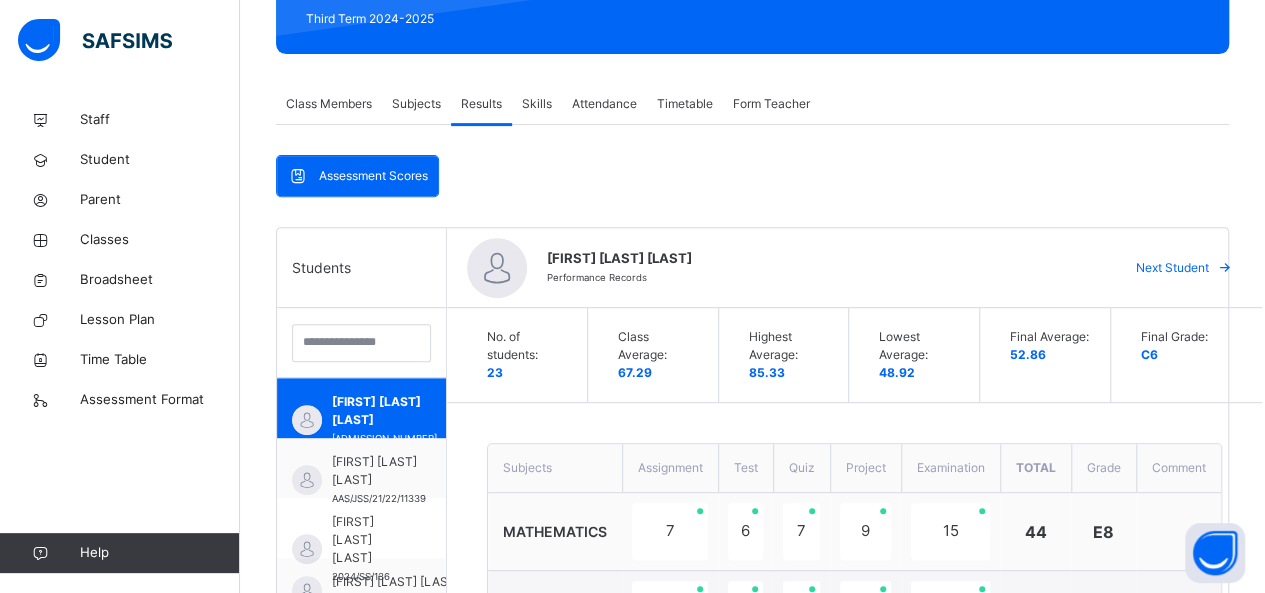 scroll, scrollTop: 0, scrollLeft: 0, axis: both 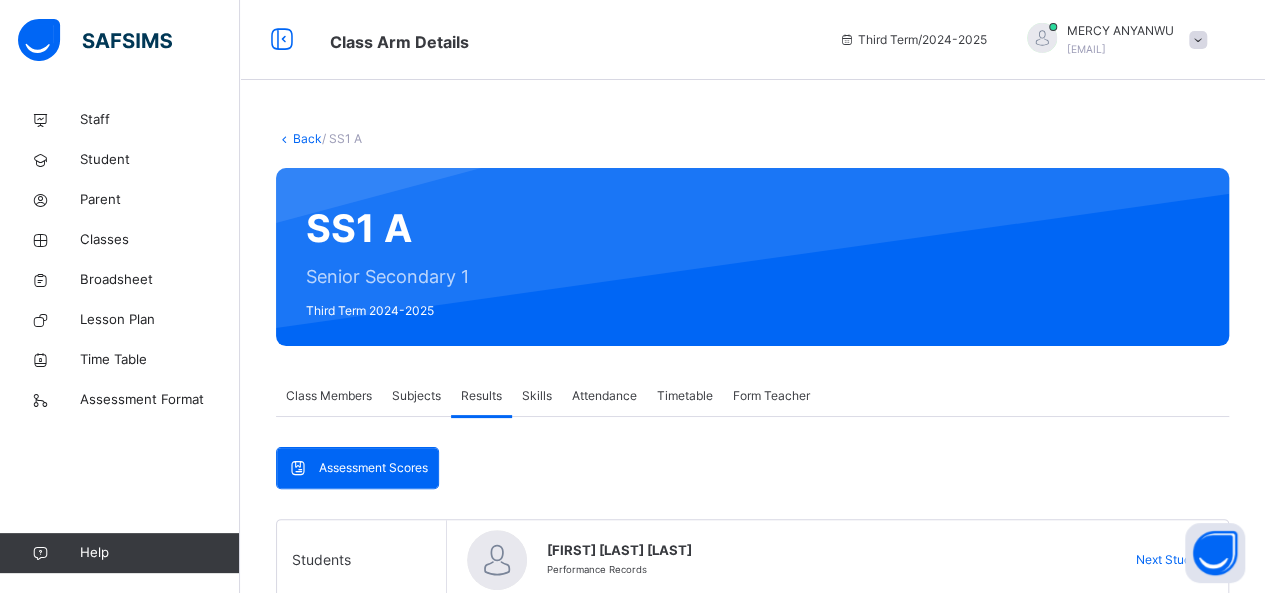click on "Broadsheet" at bounding box center (160, 280) 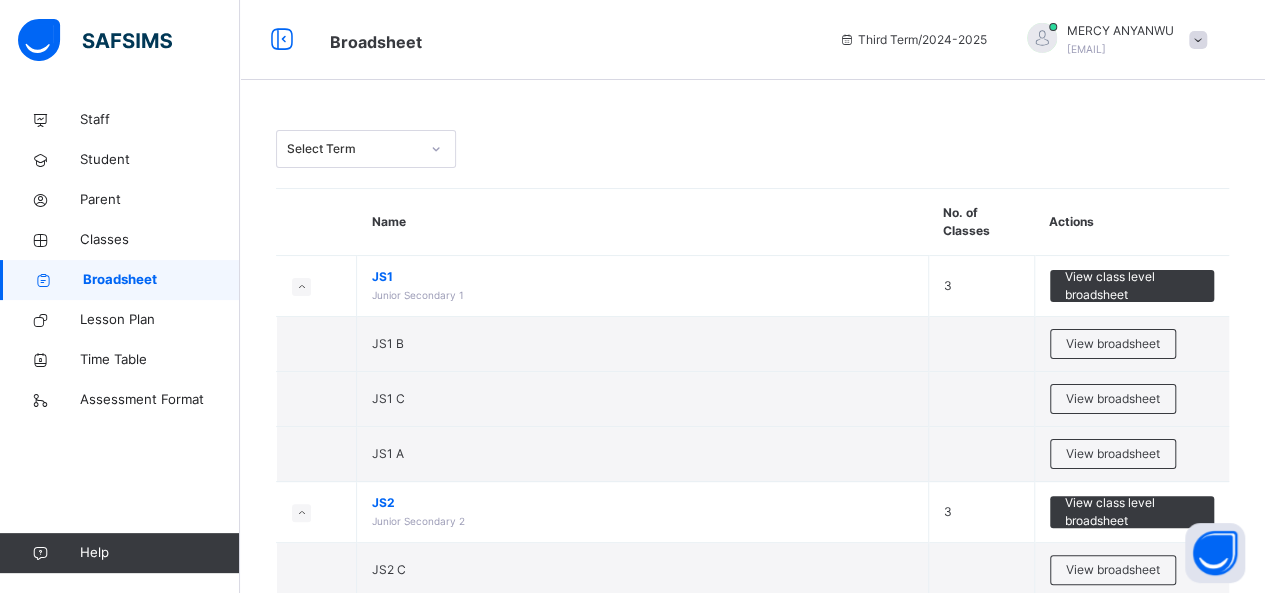 click on "View broadsheet" at bounding box center [1113, 454] 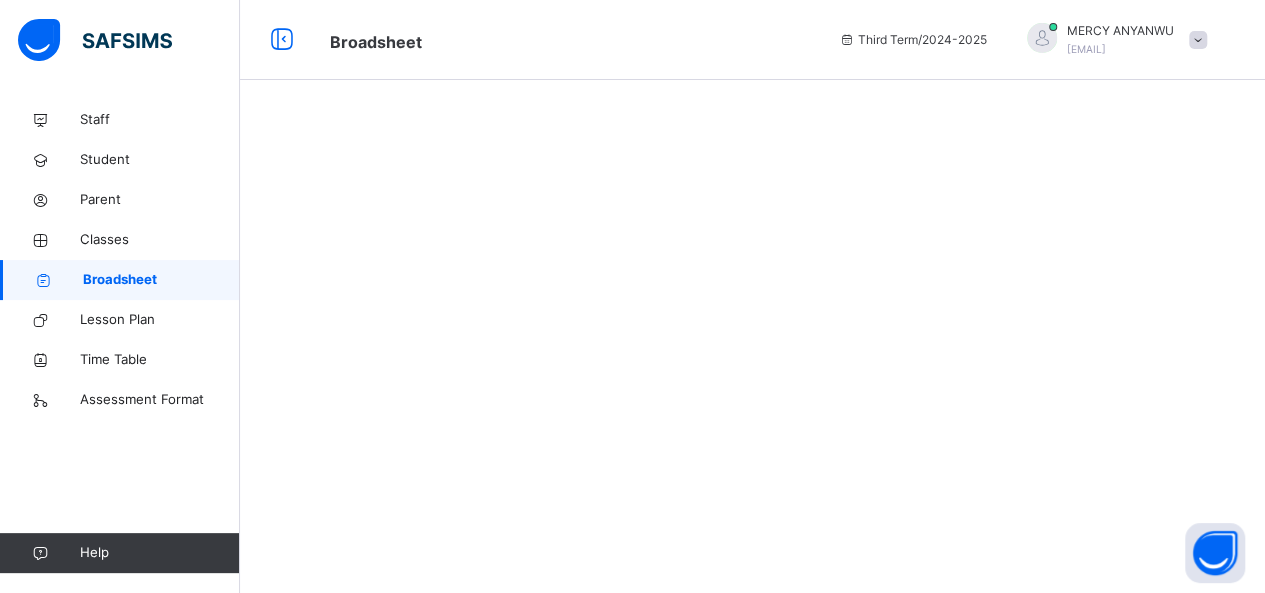 click at bounding box center [752, 296] 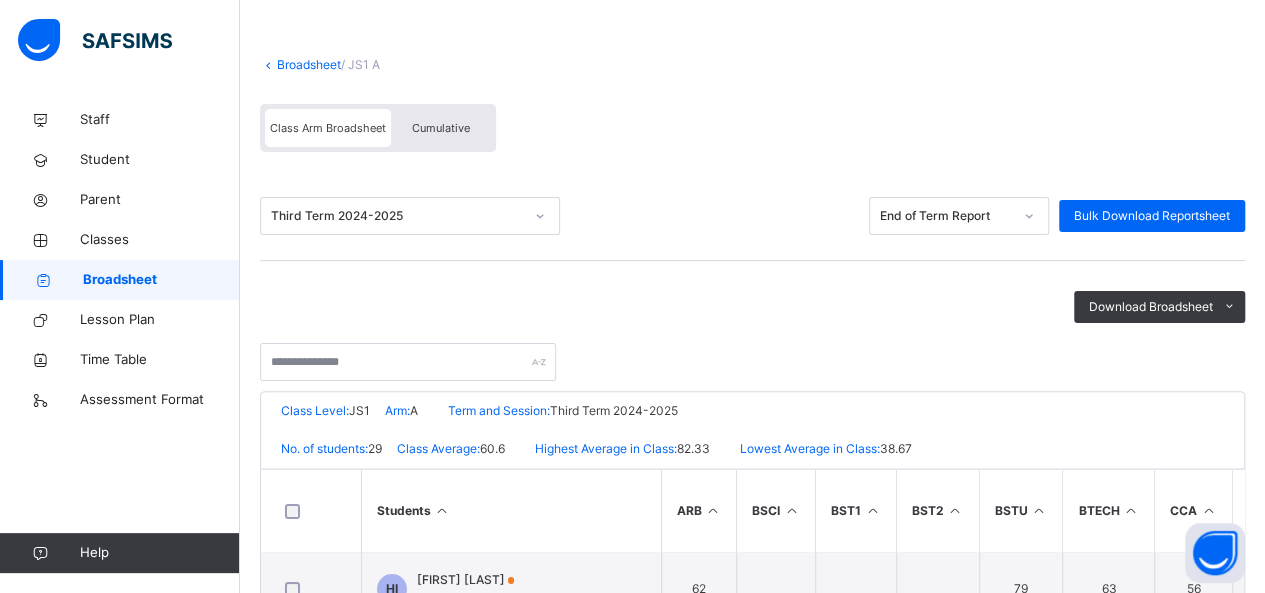 scroll, scrollTop: 22, scrollLeft: 0, axis: vertical 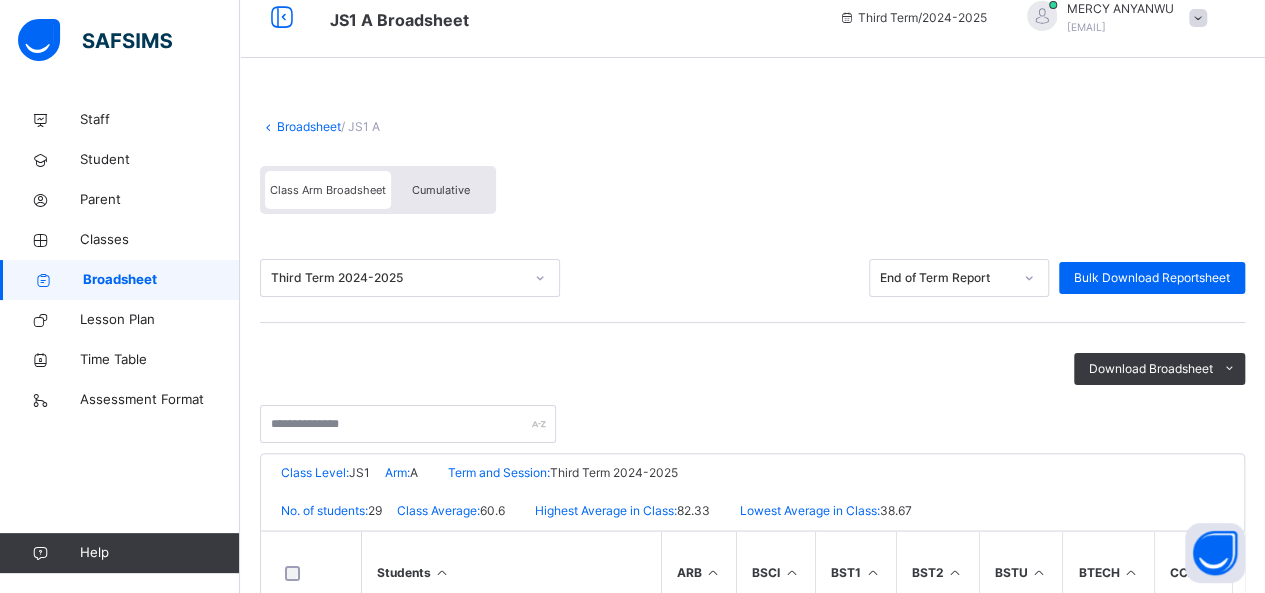 click on "Broadsheet" at bounding box center (309, 126) 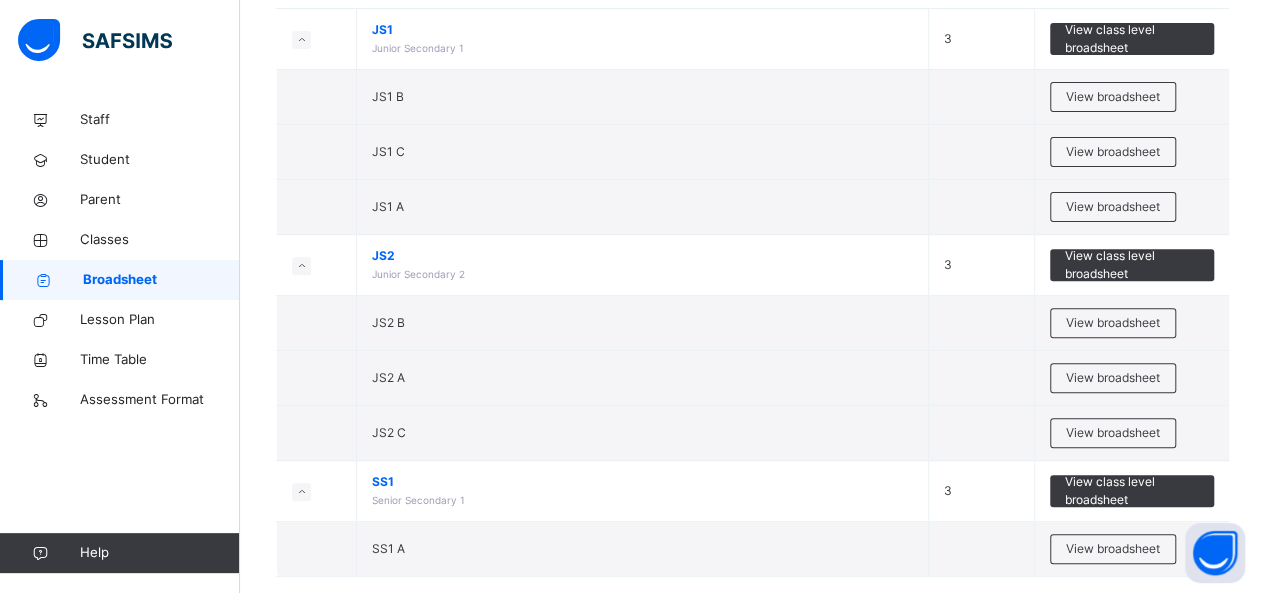 scroll, scrollTop: 276, scrollLeft: 0, axis: vertical 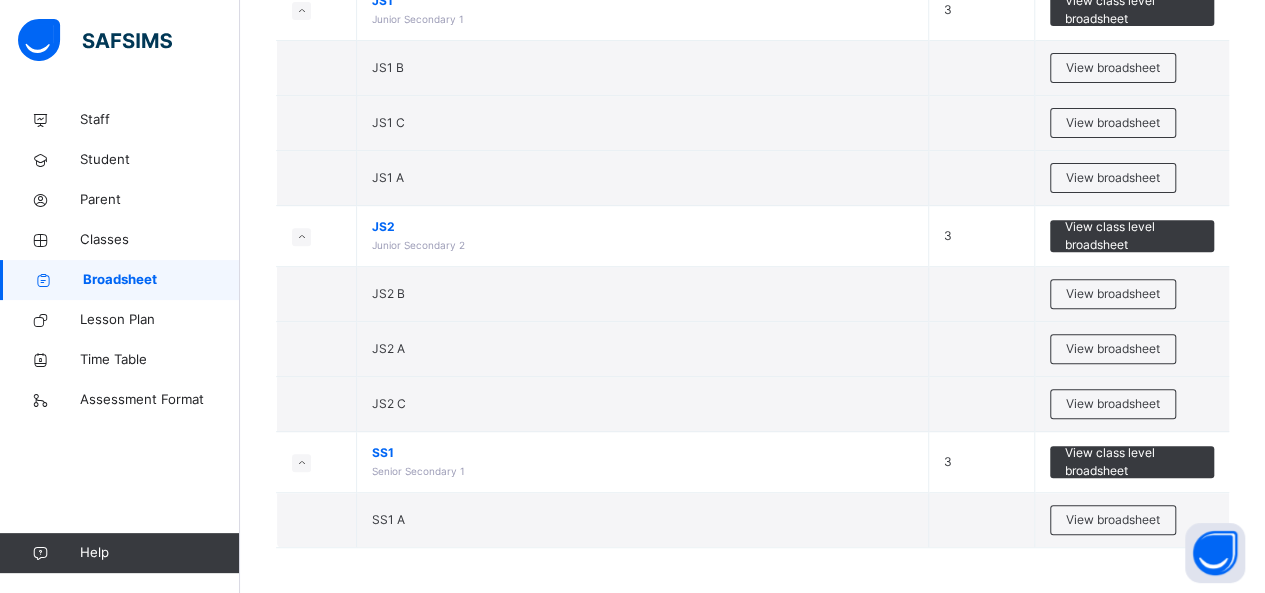click on "SS1 A" at bounding box center [643, 520] 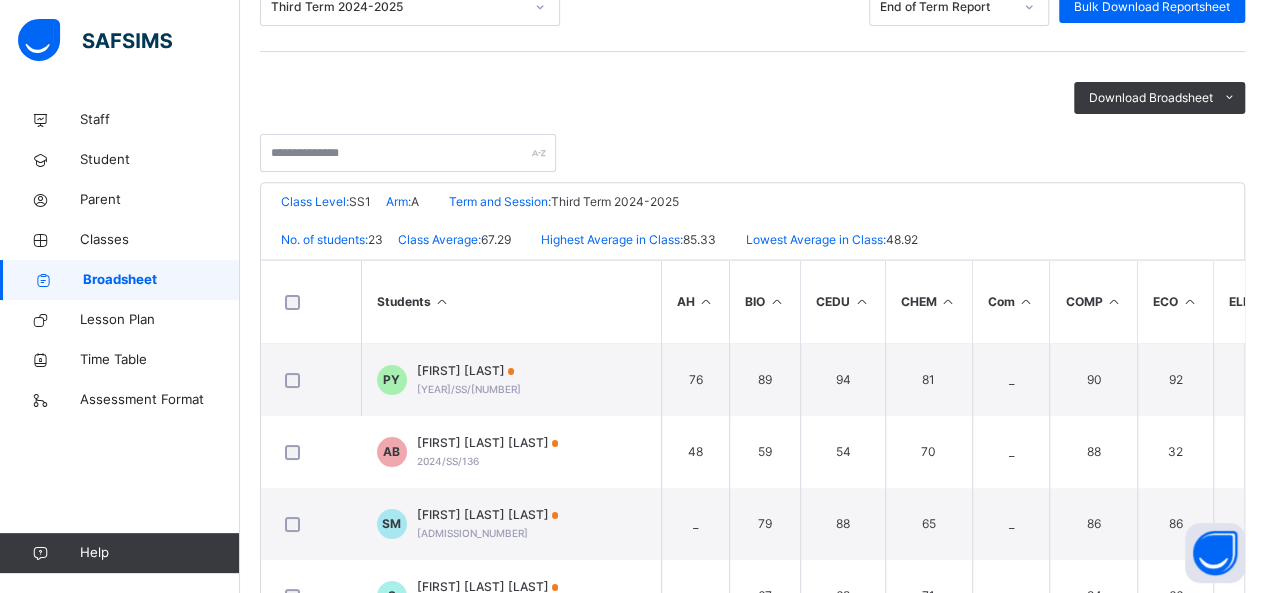 scroll, scrollTop: 308, scrollLeft: 0, axis: vertical 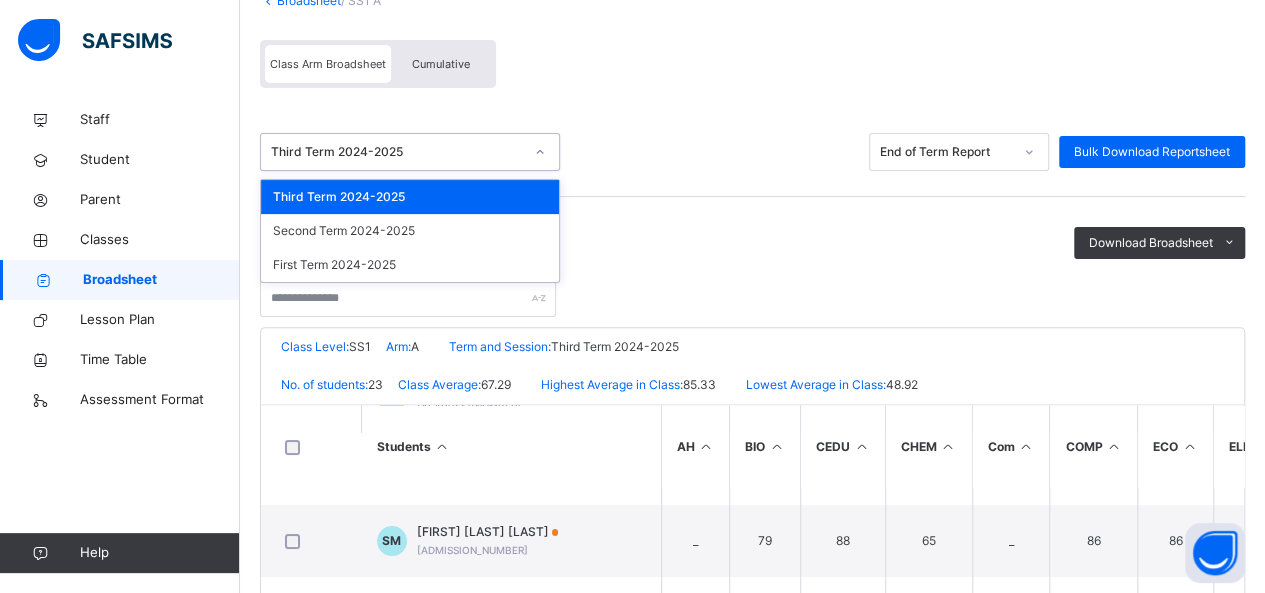 click at bounding box center (752, 288) 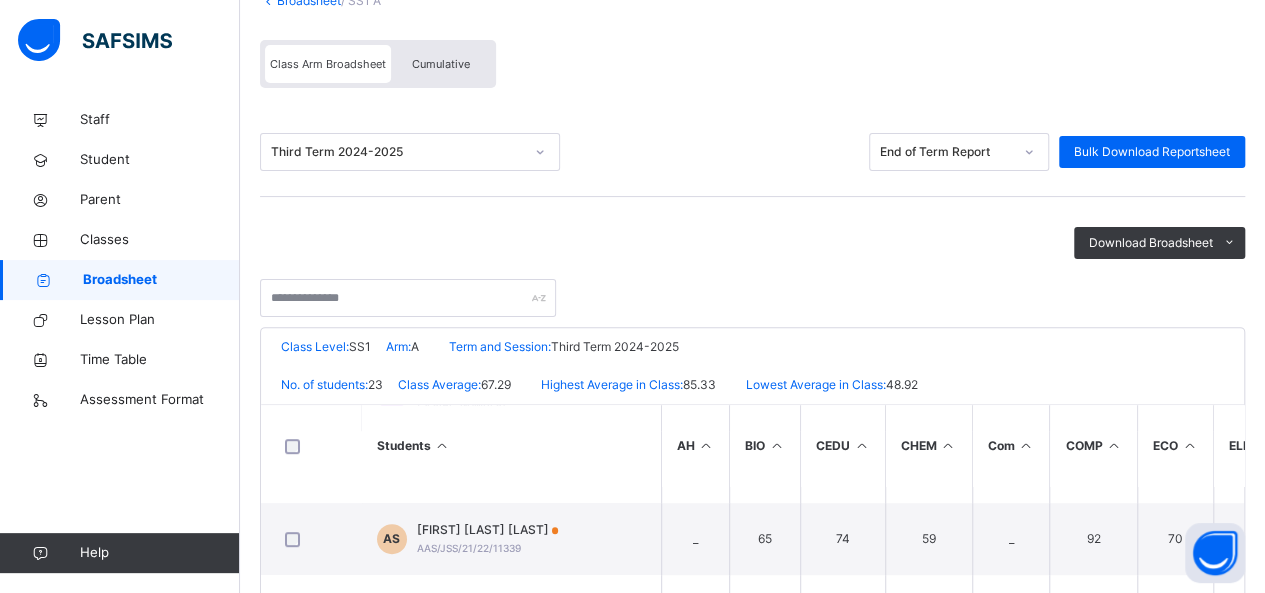 scroll, scrollTop: 564, scrollLeft: 0, axis: vertical 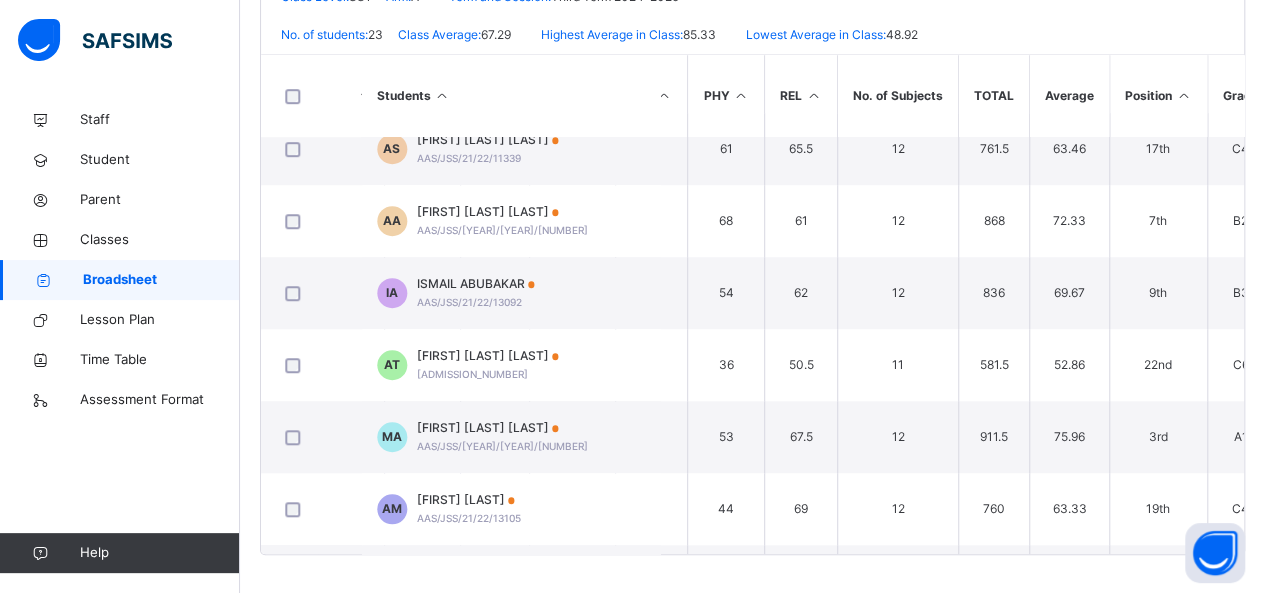 click on "7th" at bounding box center (1158, 221) 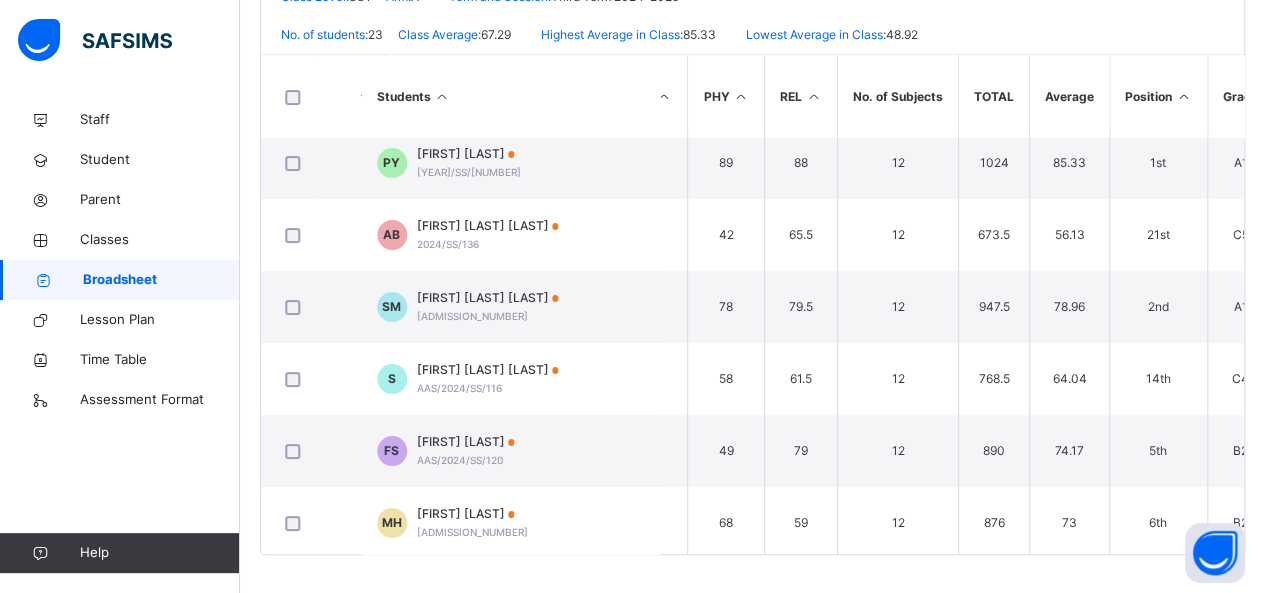 scroll, scrollTop: 0, scrollLeft: 1111, axis: horizontal 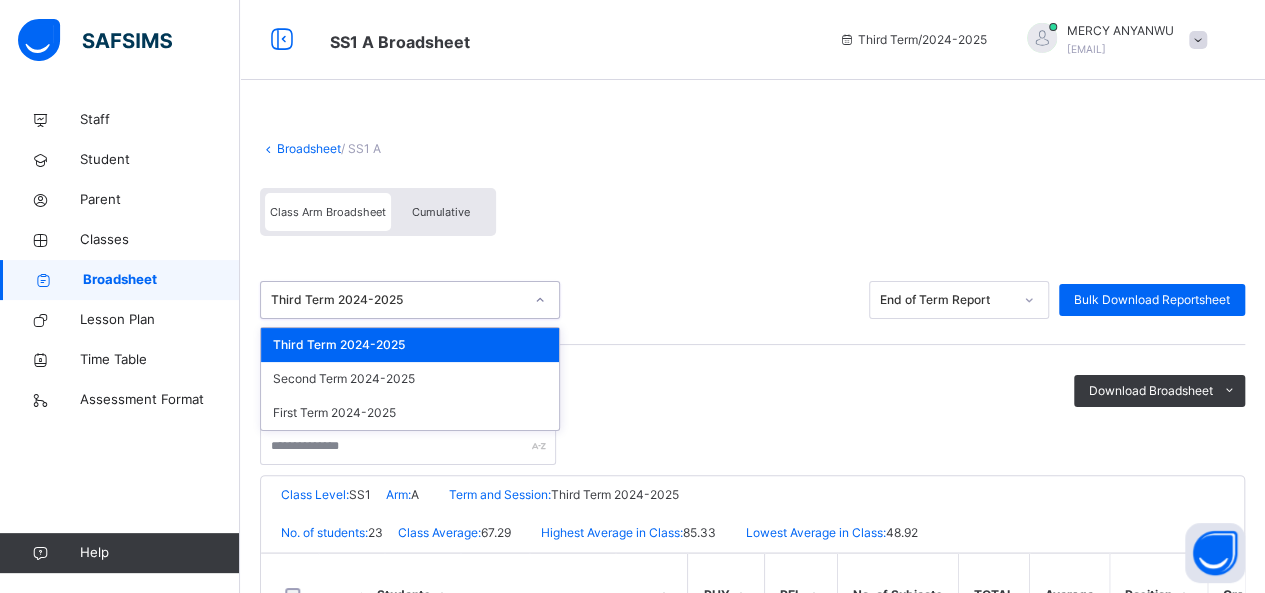 click on "First Term 2024-2025" at bounding box center [410, 413] 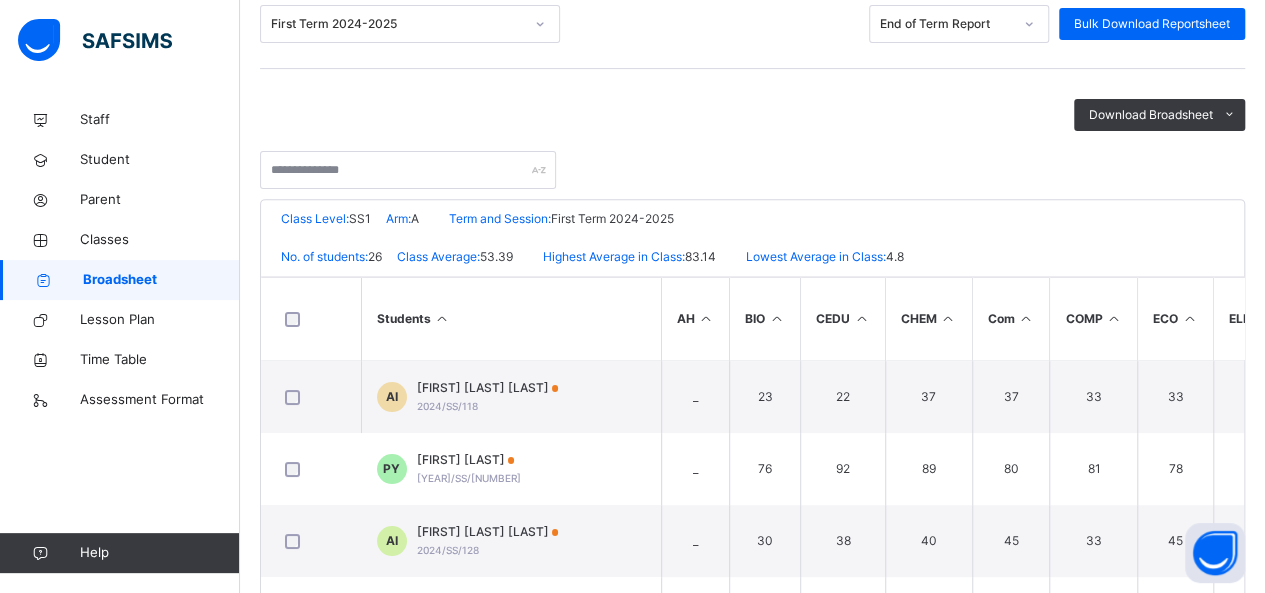 scroll, scrollTop: 284, scrollLeft: 0, axis: vertical 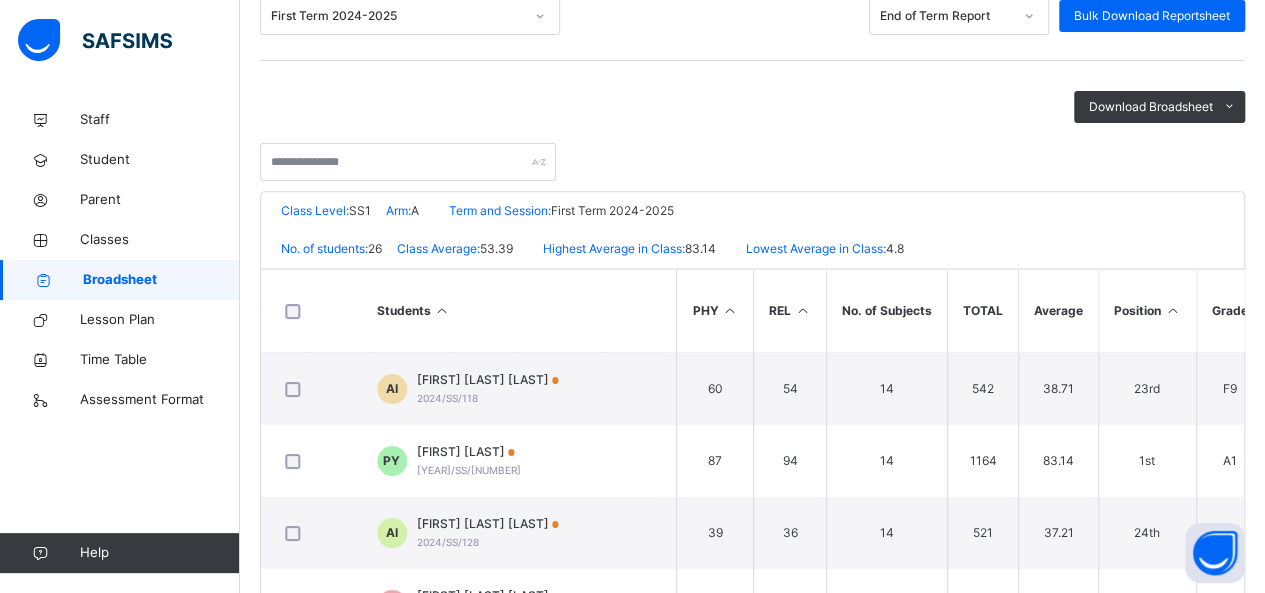 click on "38.71" at bounding box center [1058, 389] 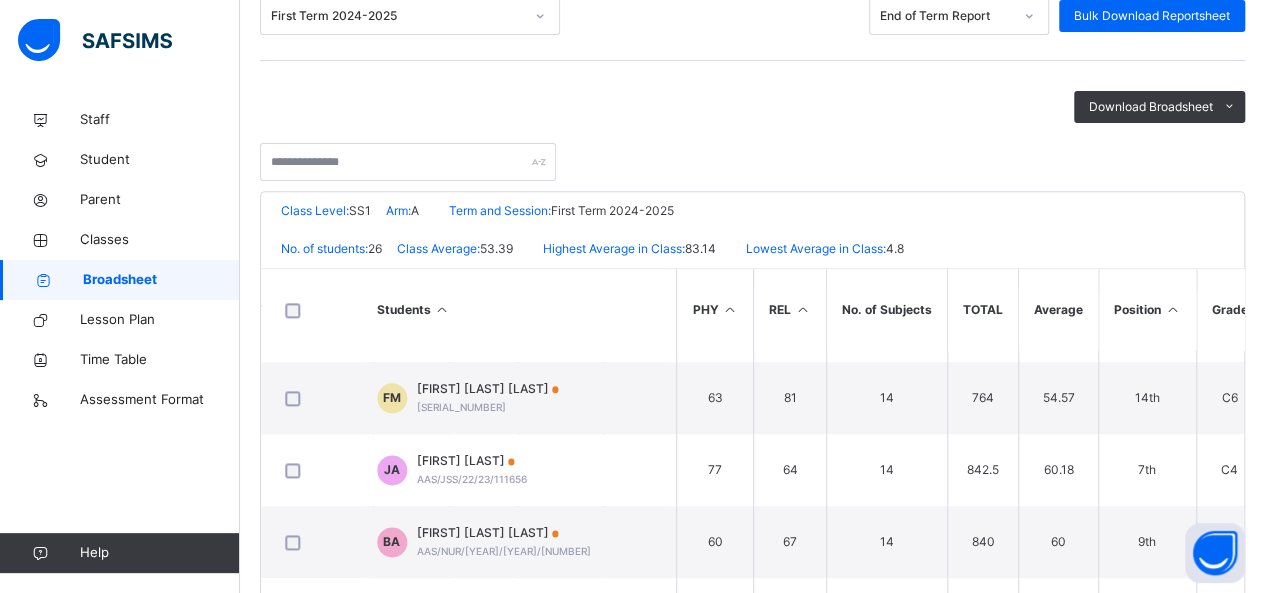 scroll, scrollTop: 1288, scrollLeft: 1122, axis: both 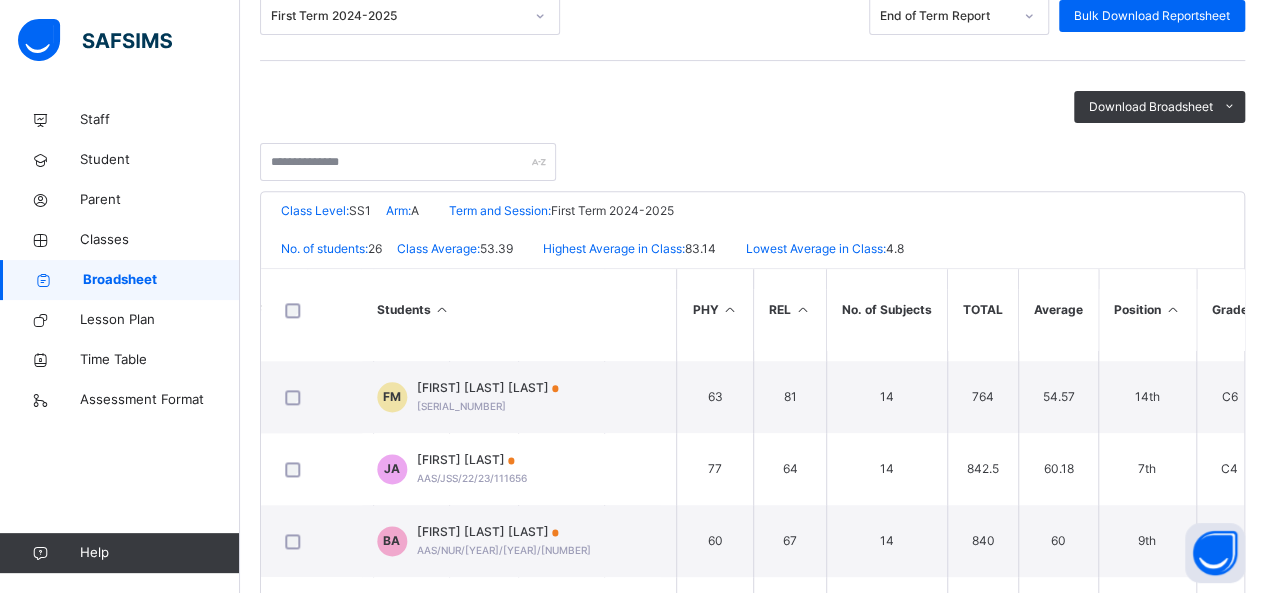 click on "60.18" at bounding box center [1058, 469] 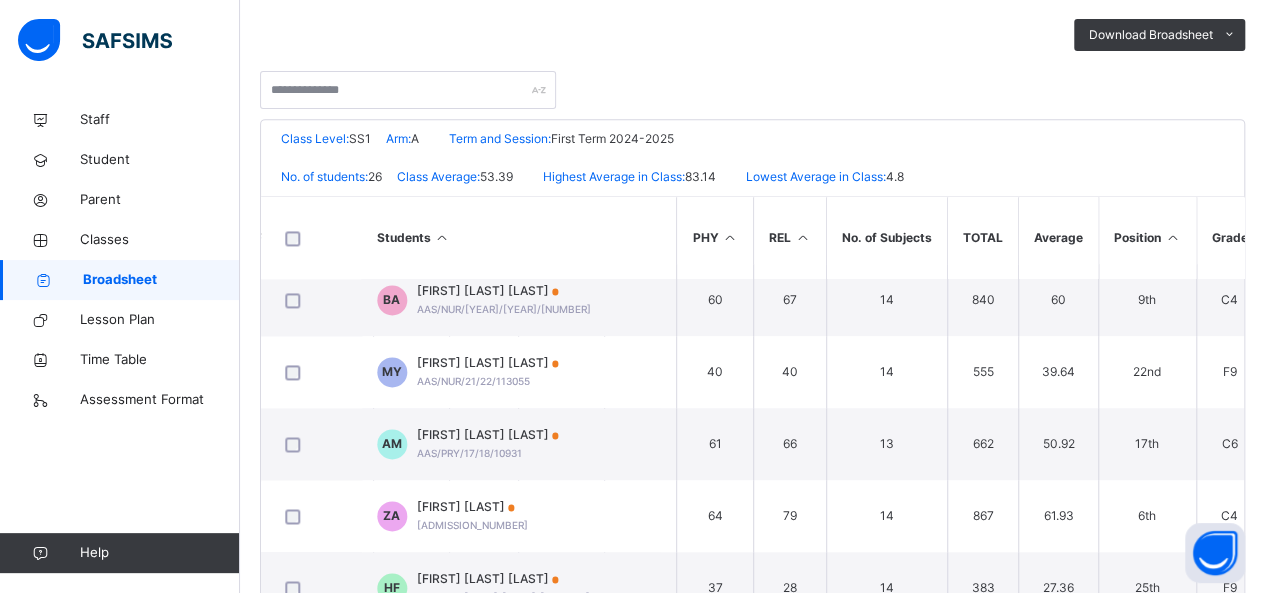 scroll, scrollTop: 498, scrollLeft: 0, axis: vertical 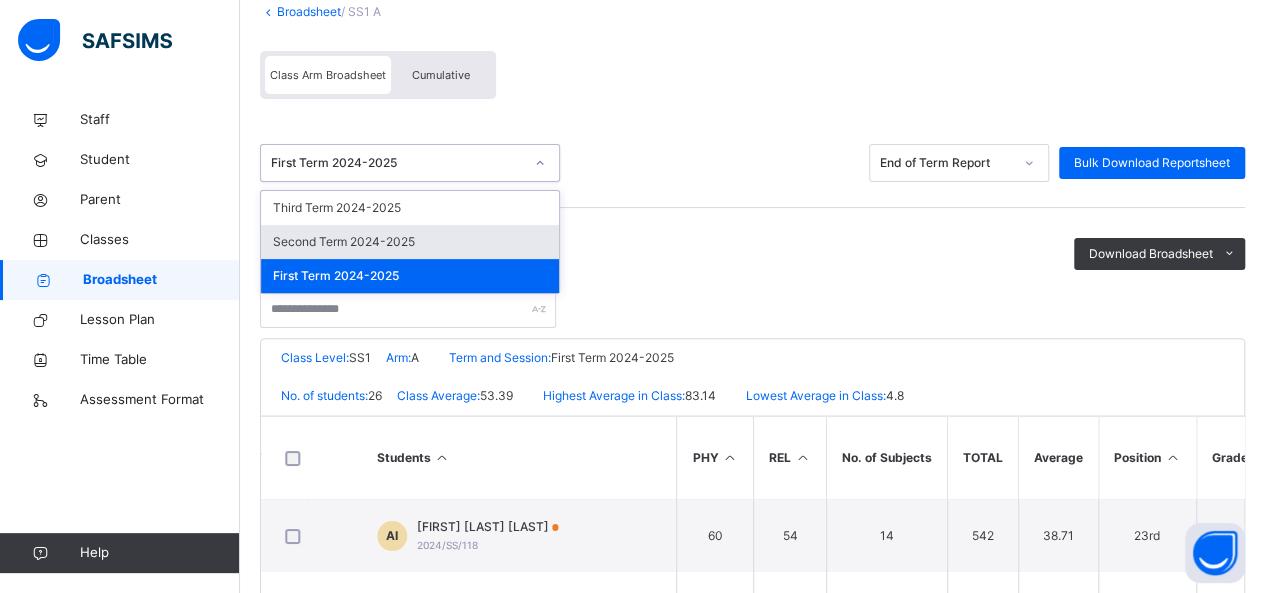 click on "Second Term 2024-2025" at bounding box center (410, 242) 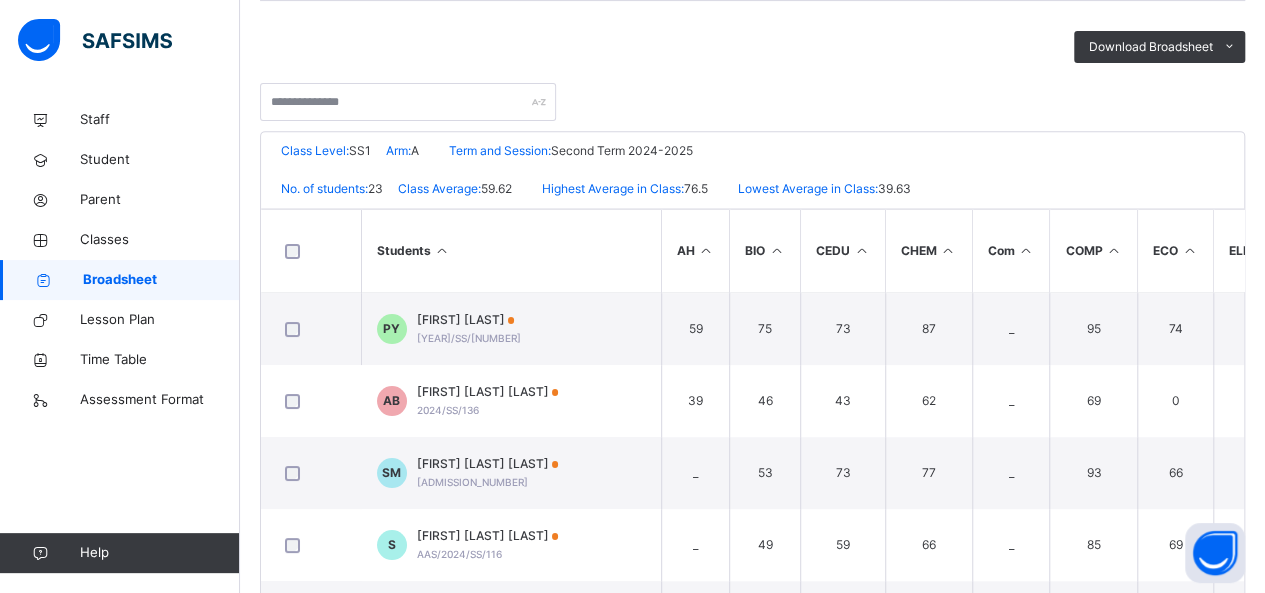 scroll, scrollTop: 350, scrollLeft: 0, axis: vertical 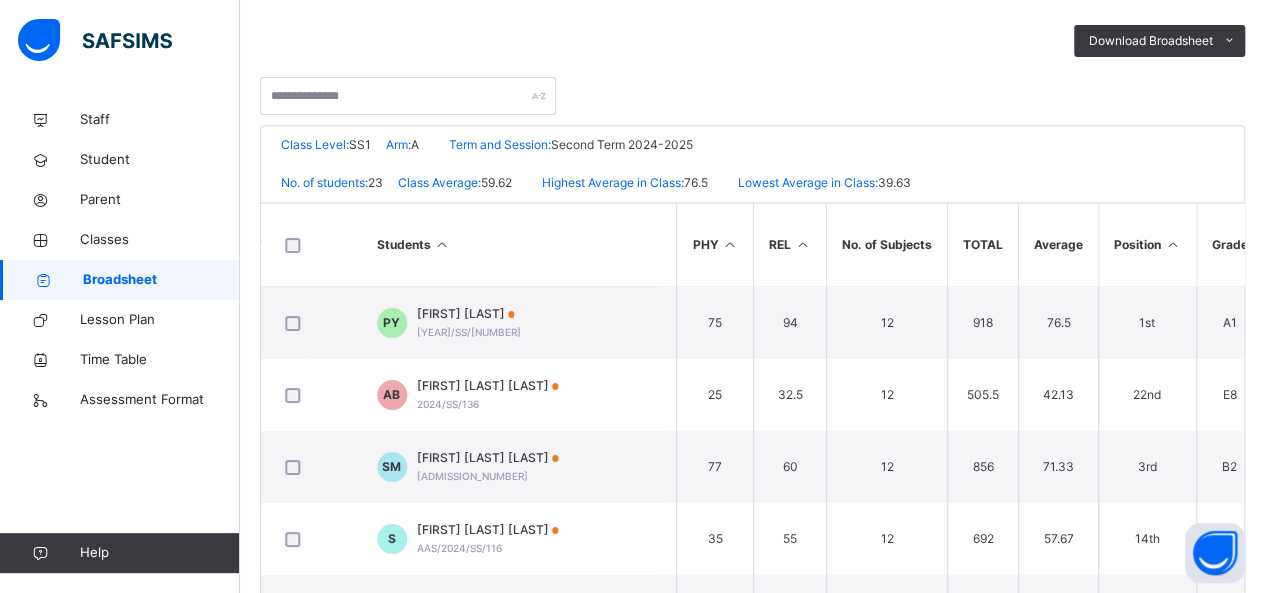 click on "22nd" at bounding box center (1147, 395) 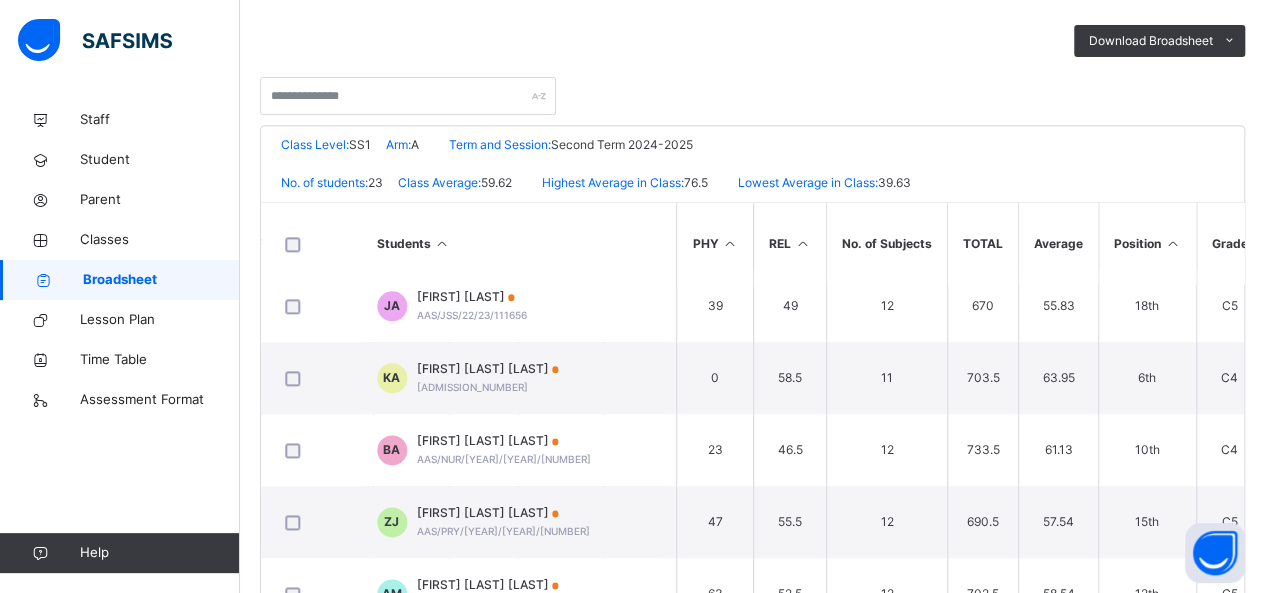 scroll, scrollTop: 1248, scrollLeft: 1122, axis: both 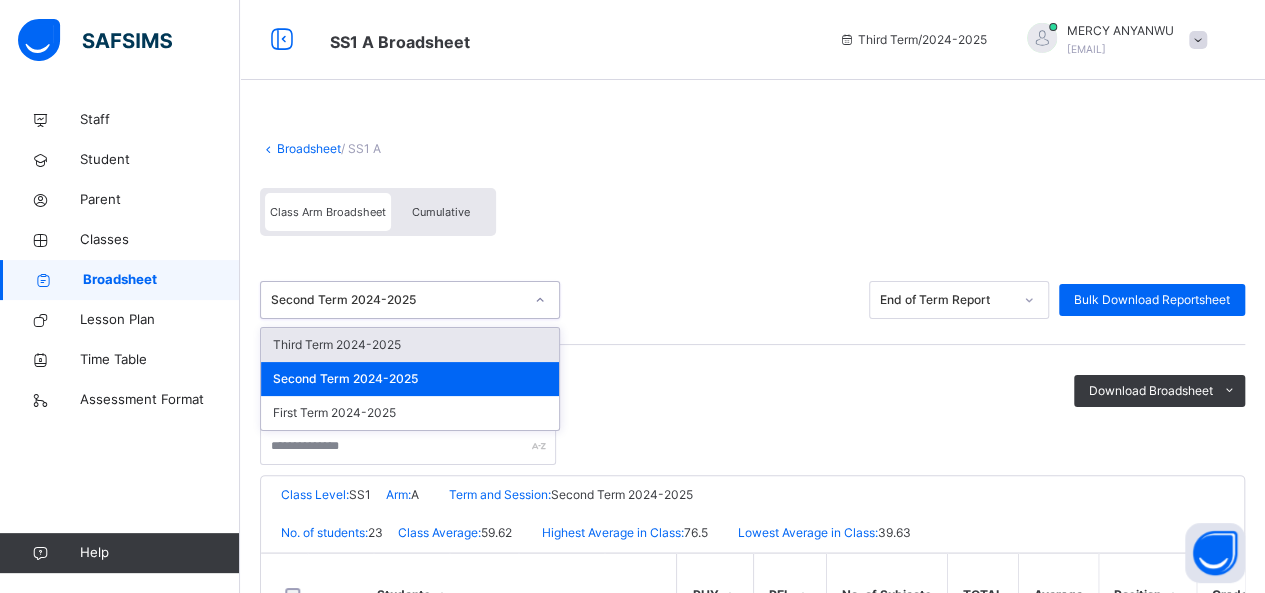 click on "Third Term 2024-2025" at bounding box center [410, 345] 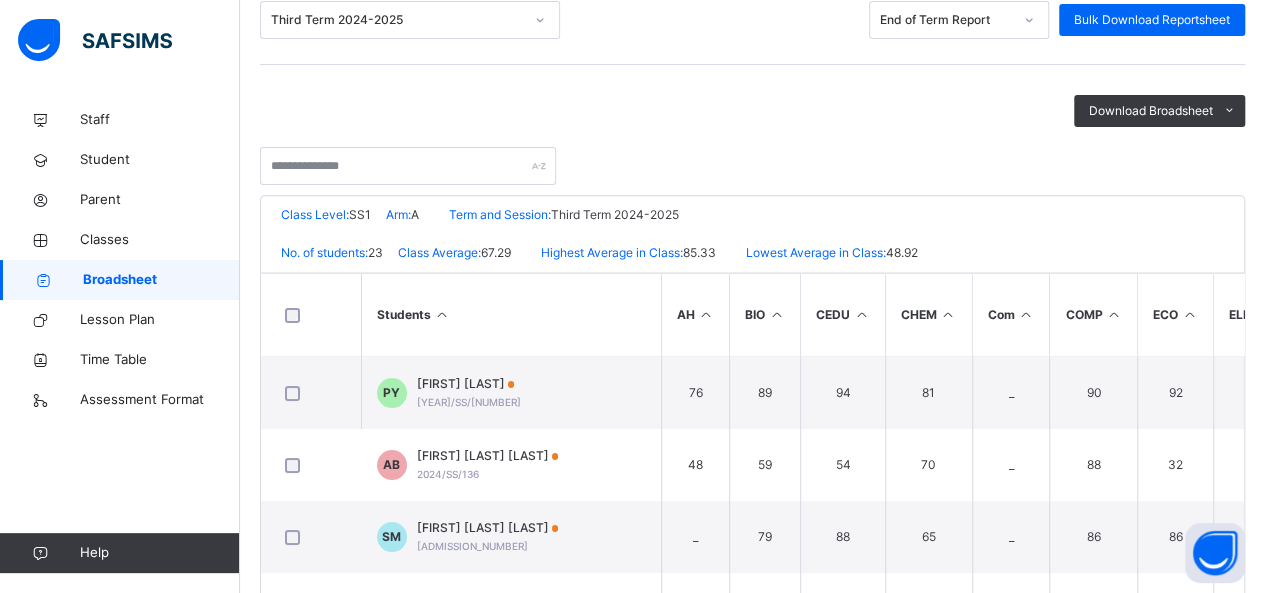scroll, scrollTop: 289, scrollLeft: 0, axis: vertical 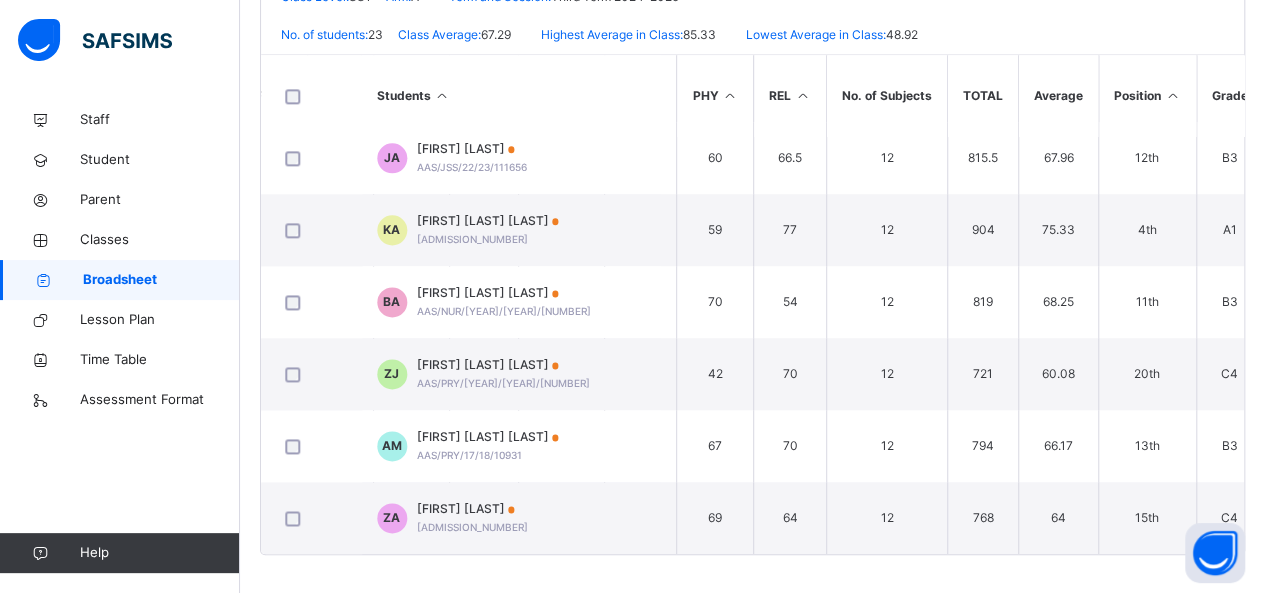 click at bounding box center (311, 230) 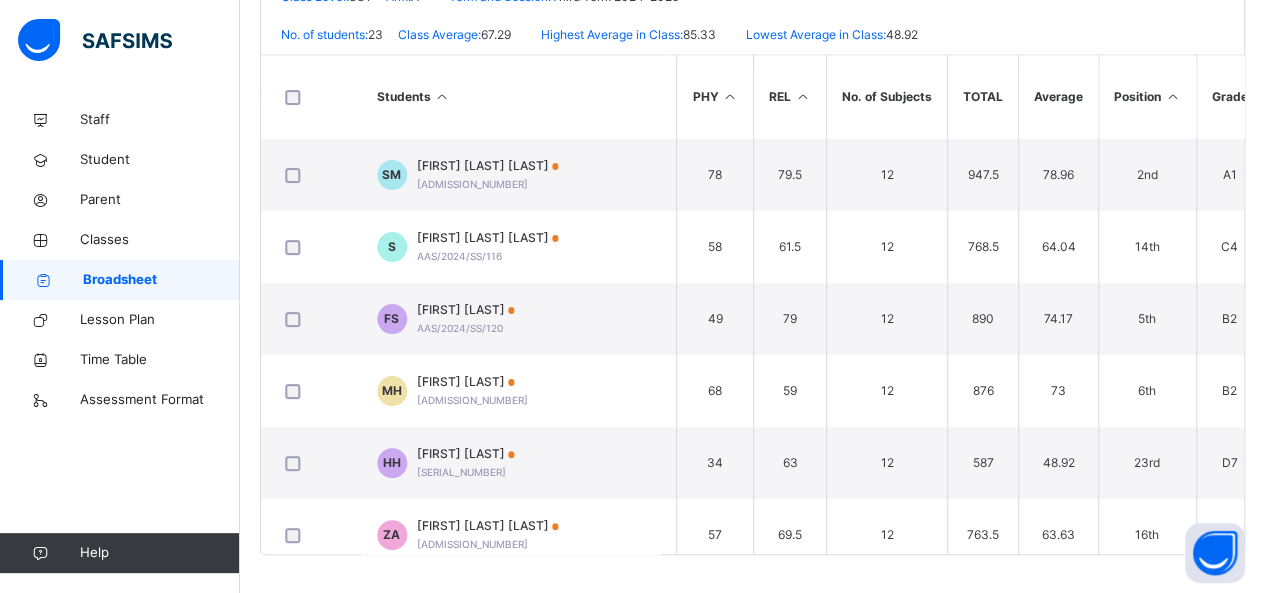 scroll, scrollTop: 0, scrollLeft: 1122, axis: horizontal 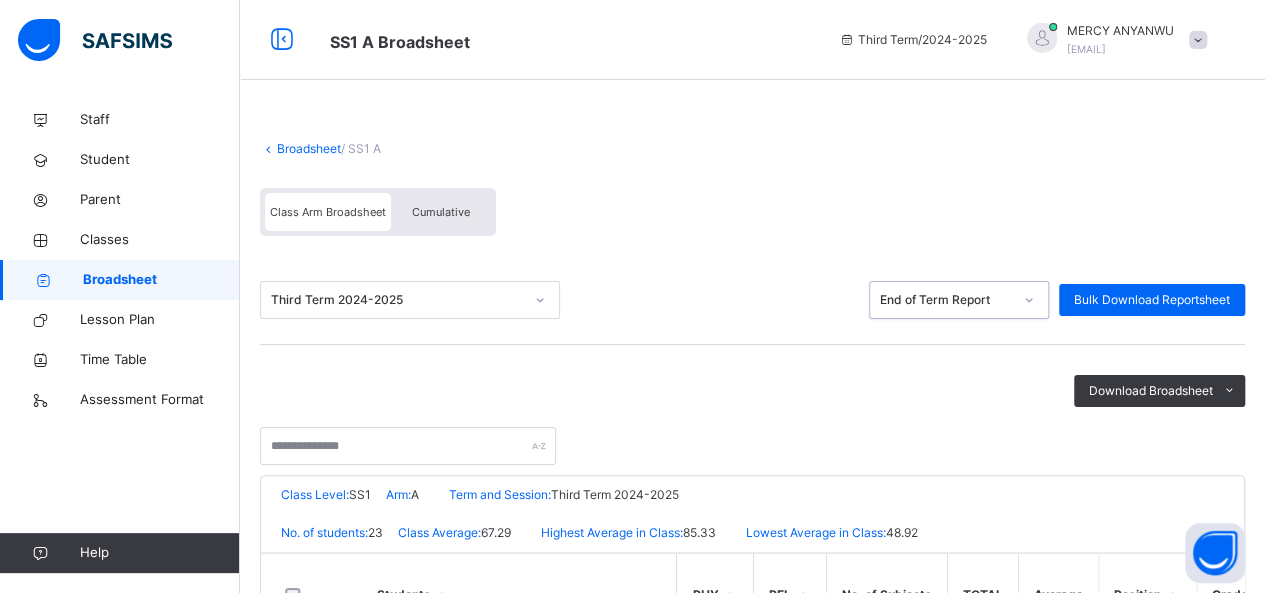 click on "Cumulative" at bounding box center (441, 212) 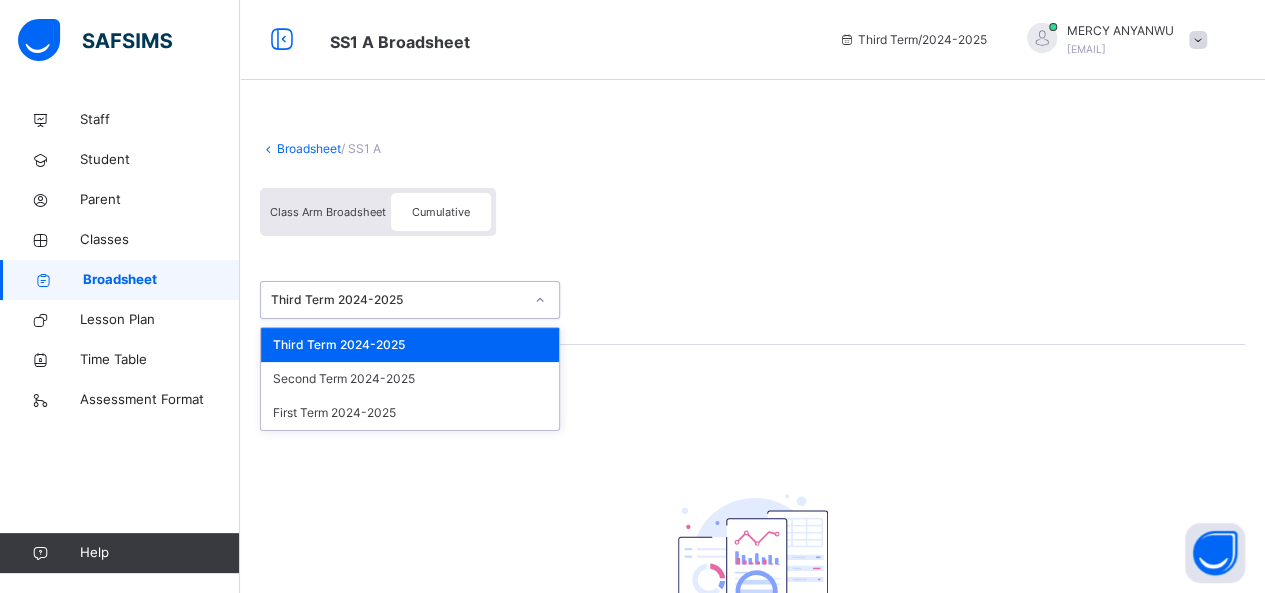 click on "Broadsheet" at bounding box center [309, 148] 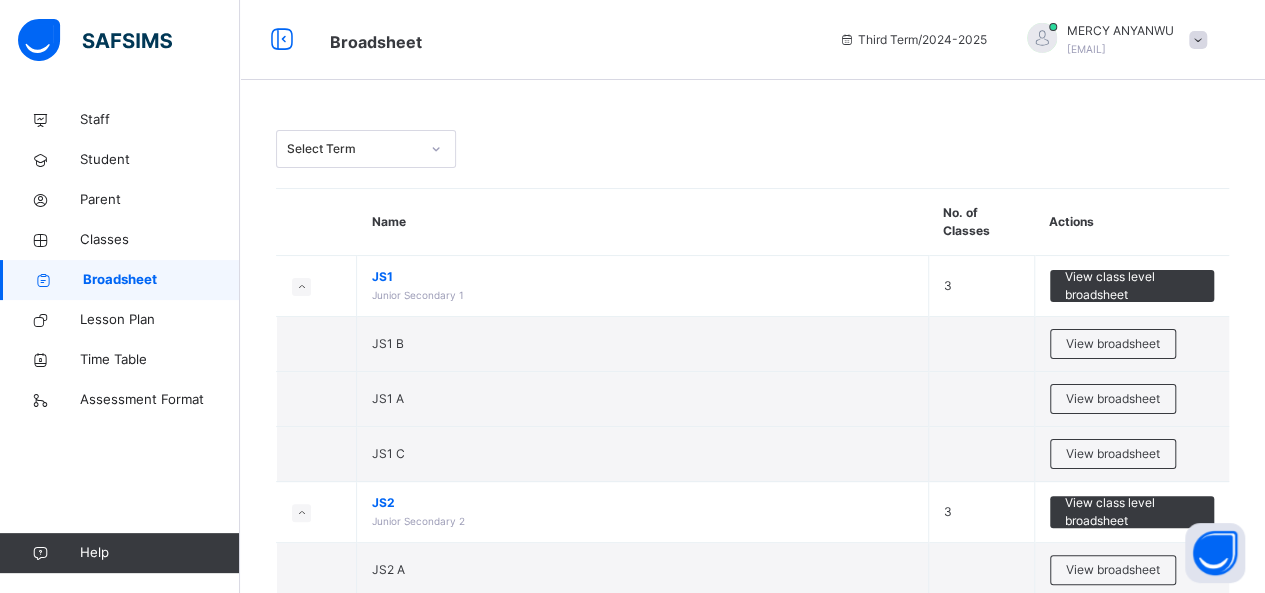 click on "Classes" at bounding box center [160, 240] 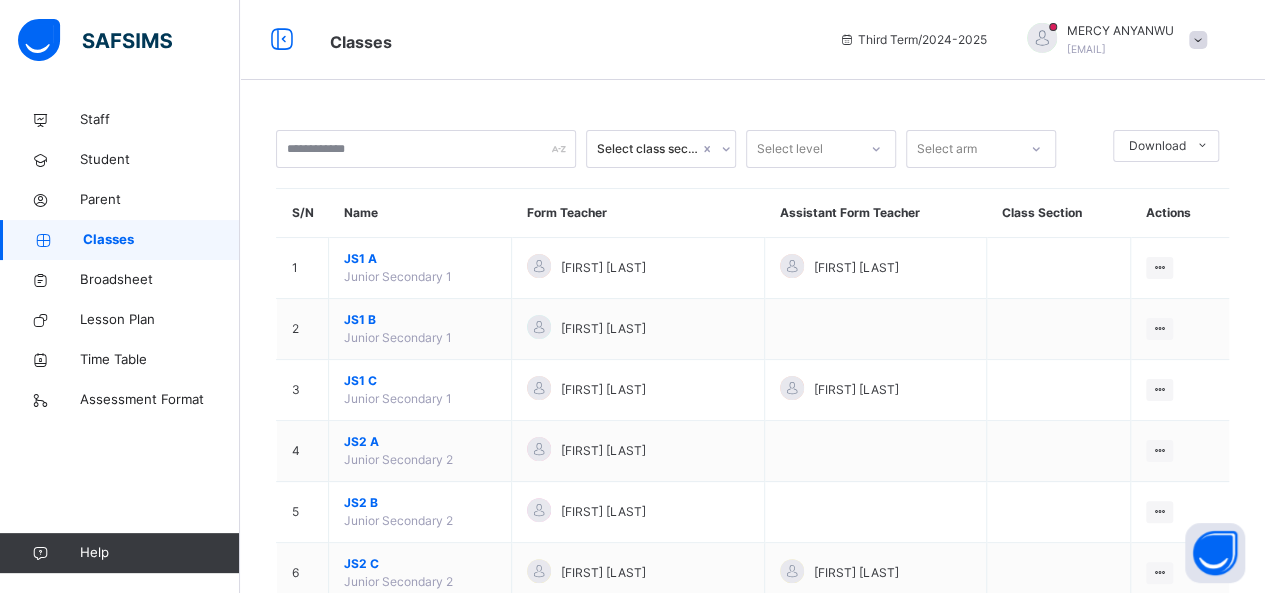 scroll, scrollTop: 118, scrollLeft: 0, axis: vertical 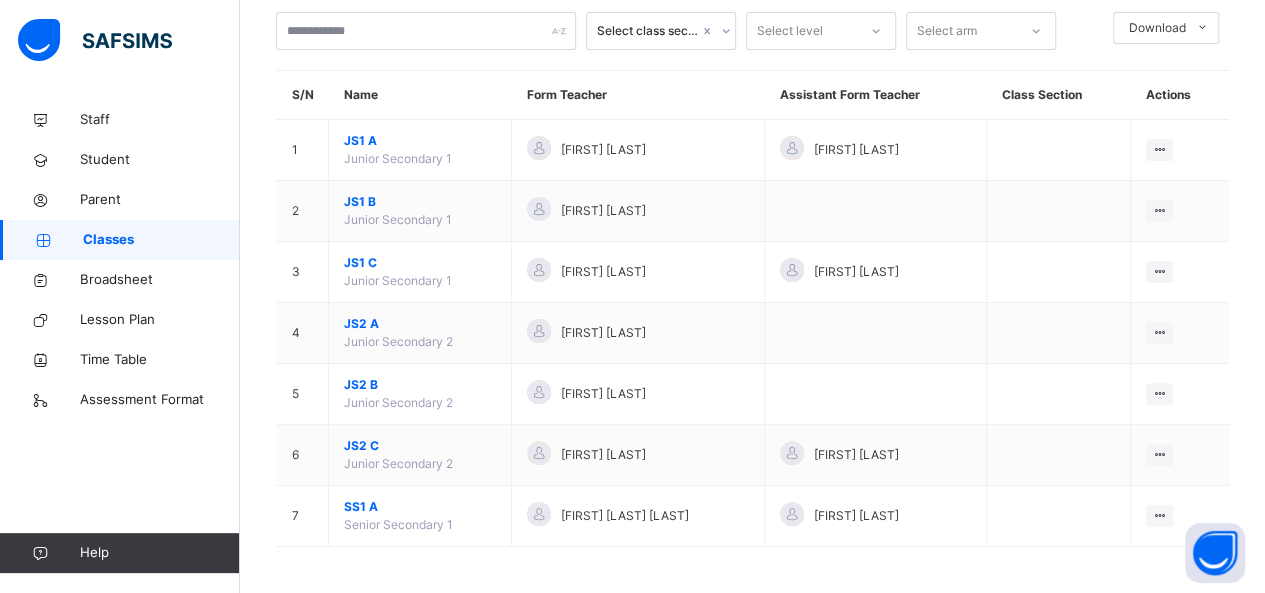 click on "SS1   A" at bounding box center (420, 507) 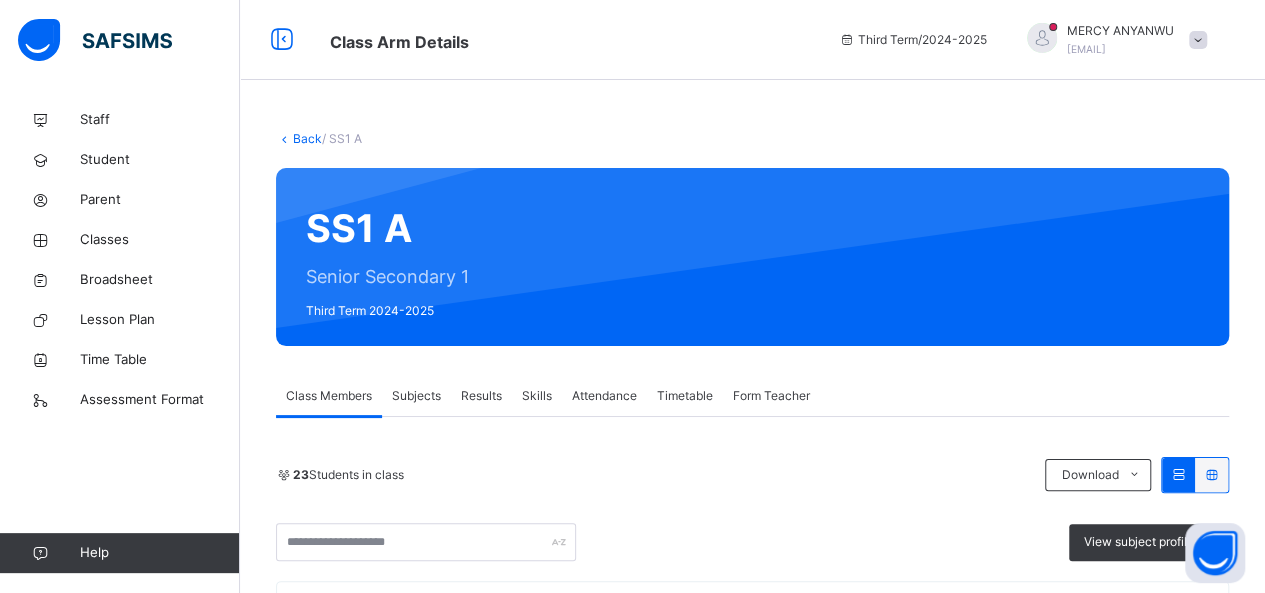 click on "Broadsheet" at bounding box center [160, 280] 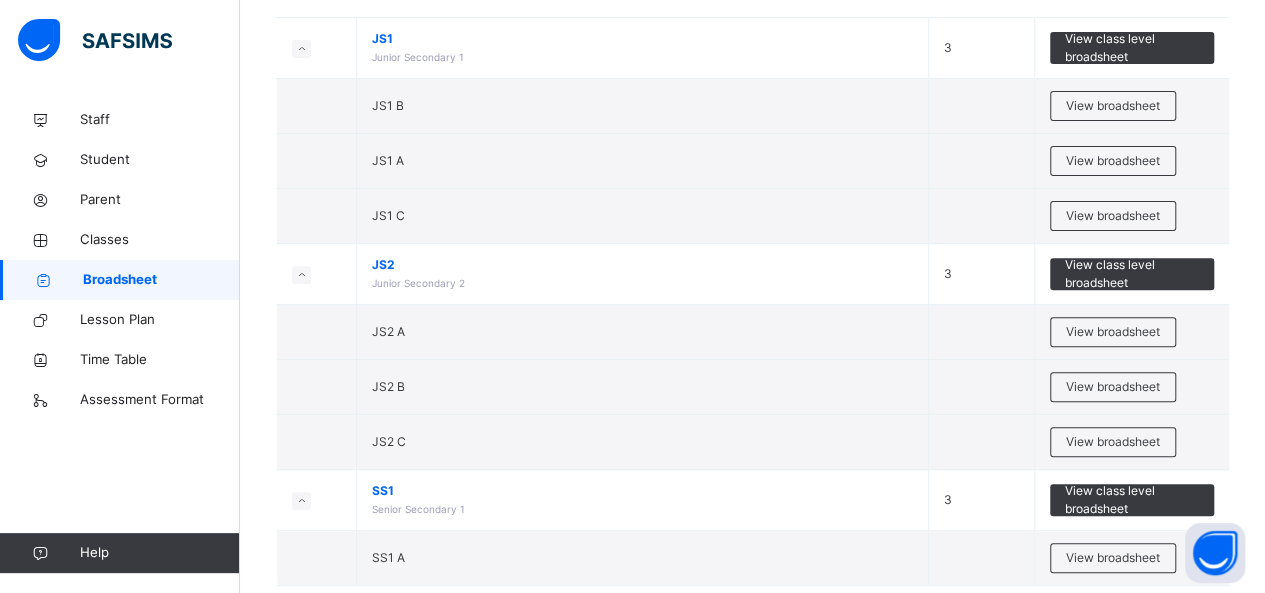 scroll, scrollTop: 276, scrollLeft: 0, axis: vertical 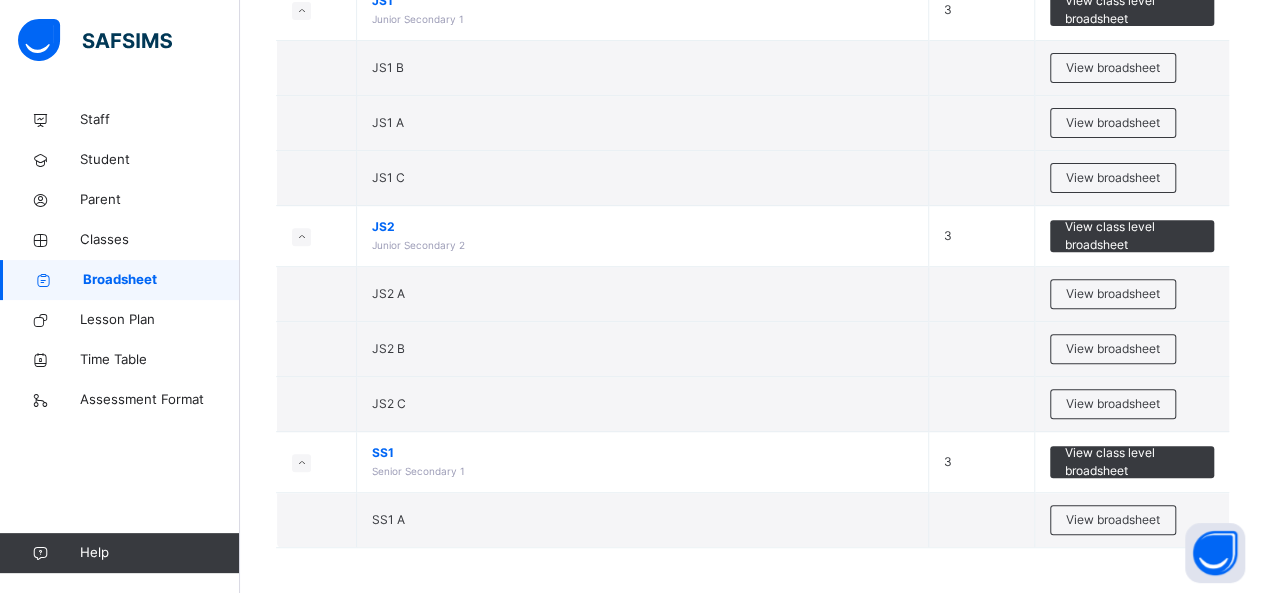 click on "View class level broadsheet" at bounding box center (1132, 462) 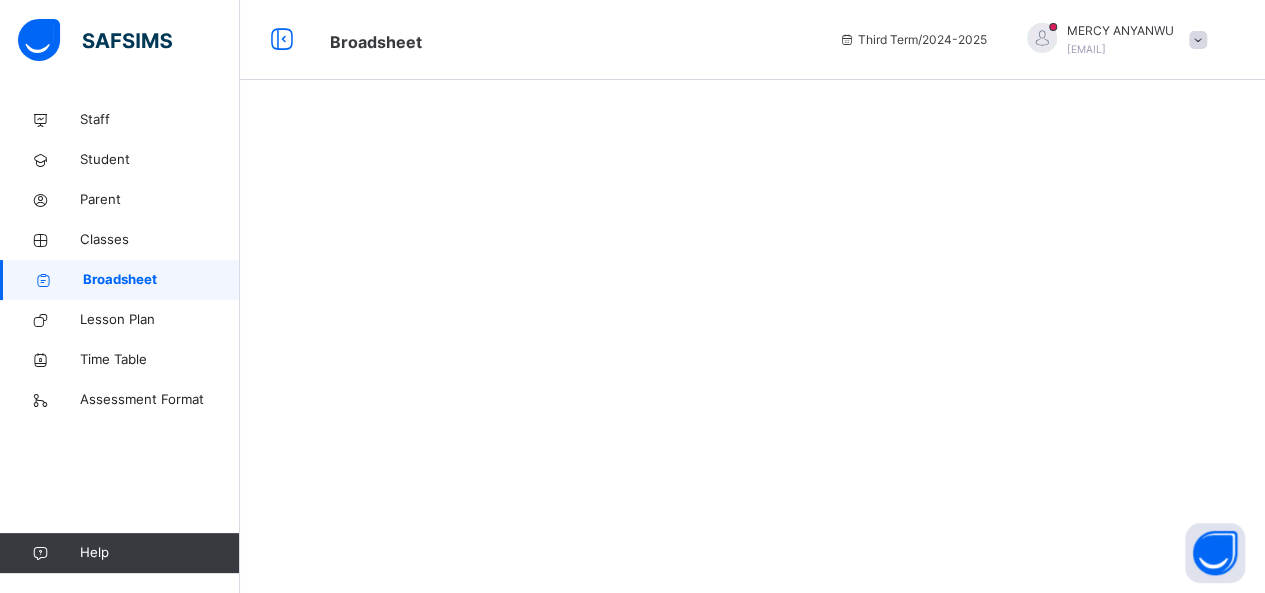 scroll, scrollTop: 0, scrollLeft: 0, axis: both 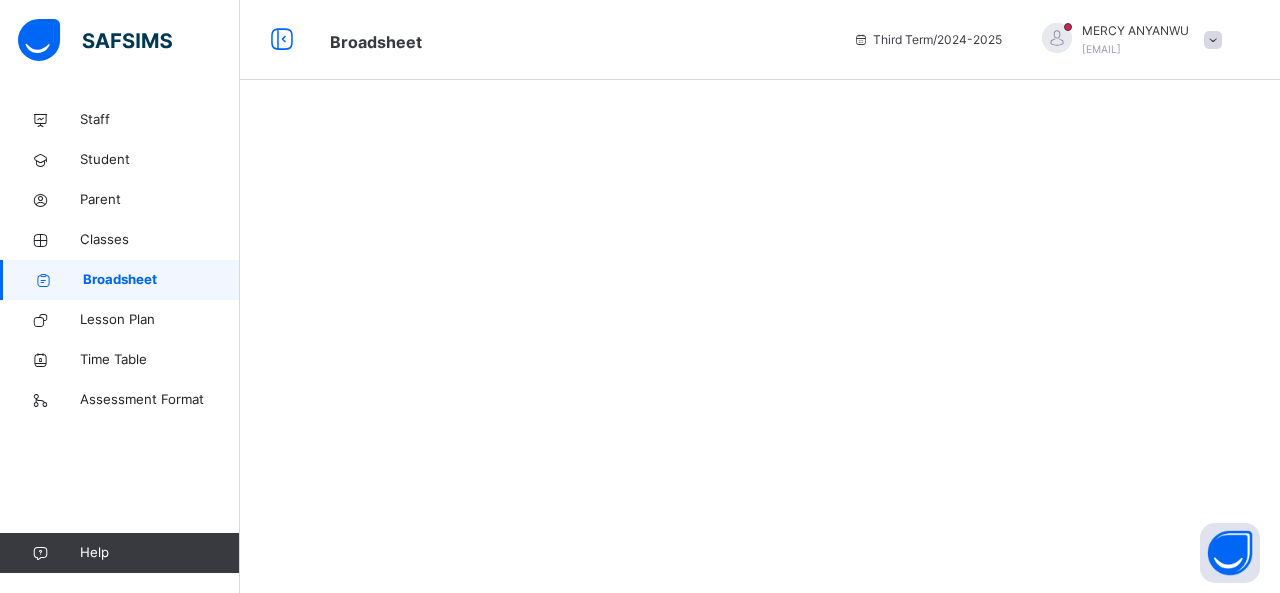 click at bounding box center (760, 296) 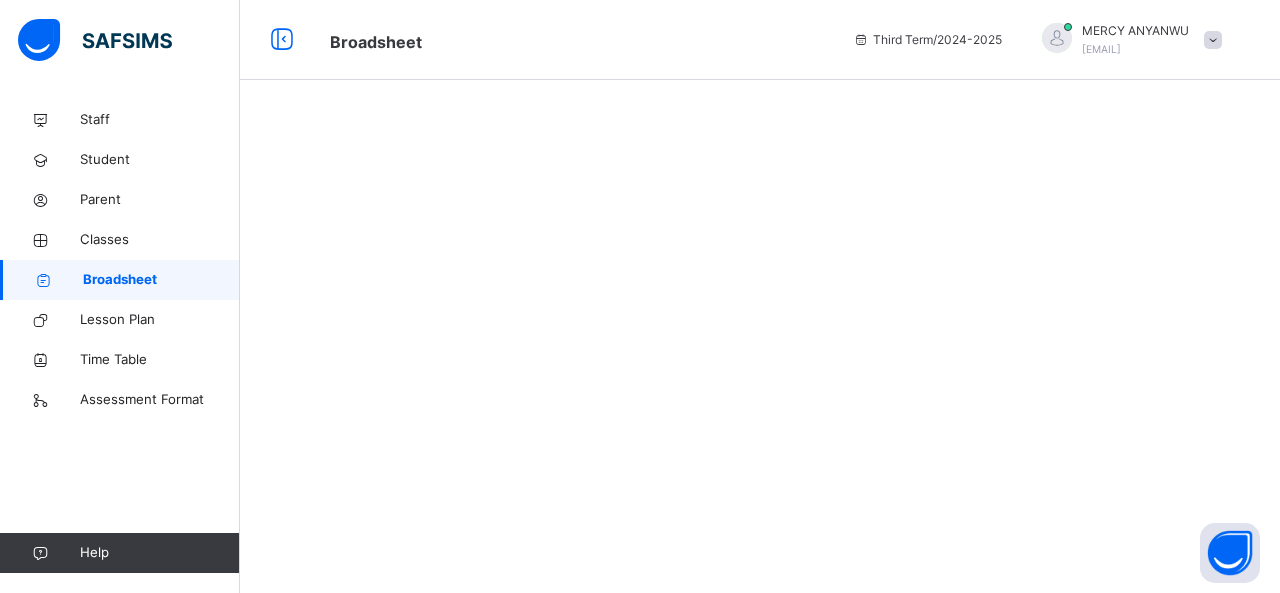 click on "Broadsheet" at bounding box center [161, 280] 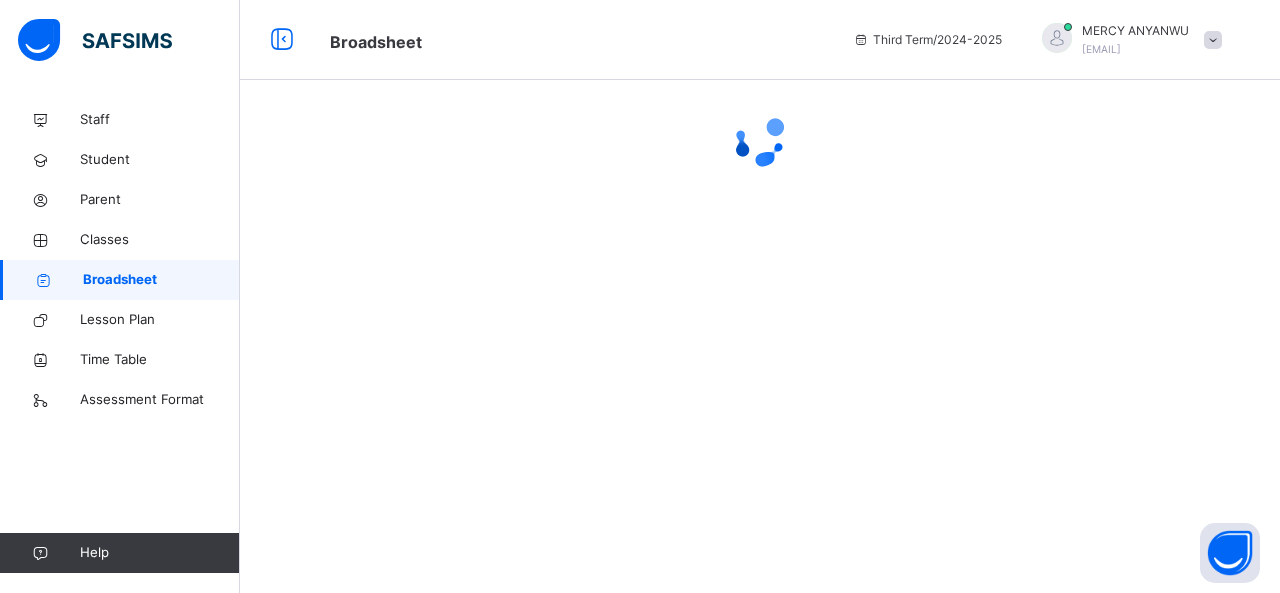 click on "Broadsheet" at bounding box center [161, 280] 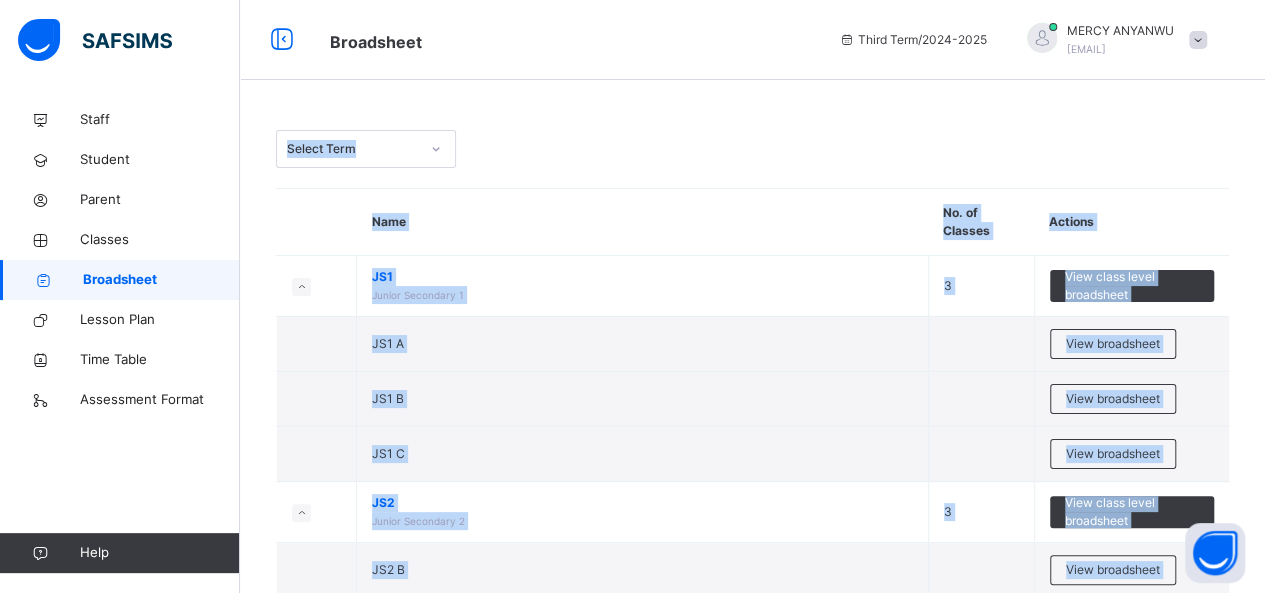 click on "Select Term" at bounding box center (752, 149) 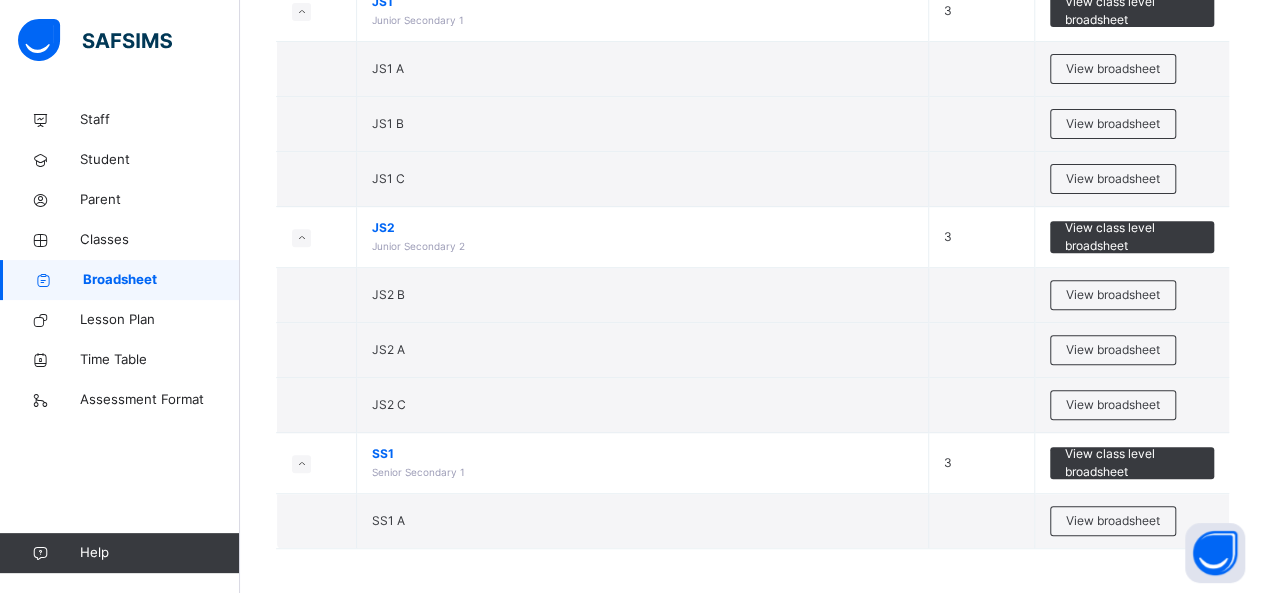 scroll, scrollTop: 276, scrollLeft: 0, axis: vertical 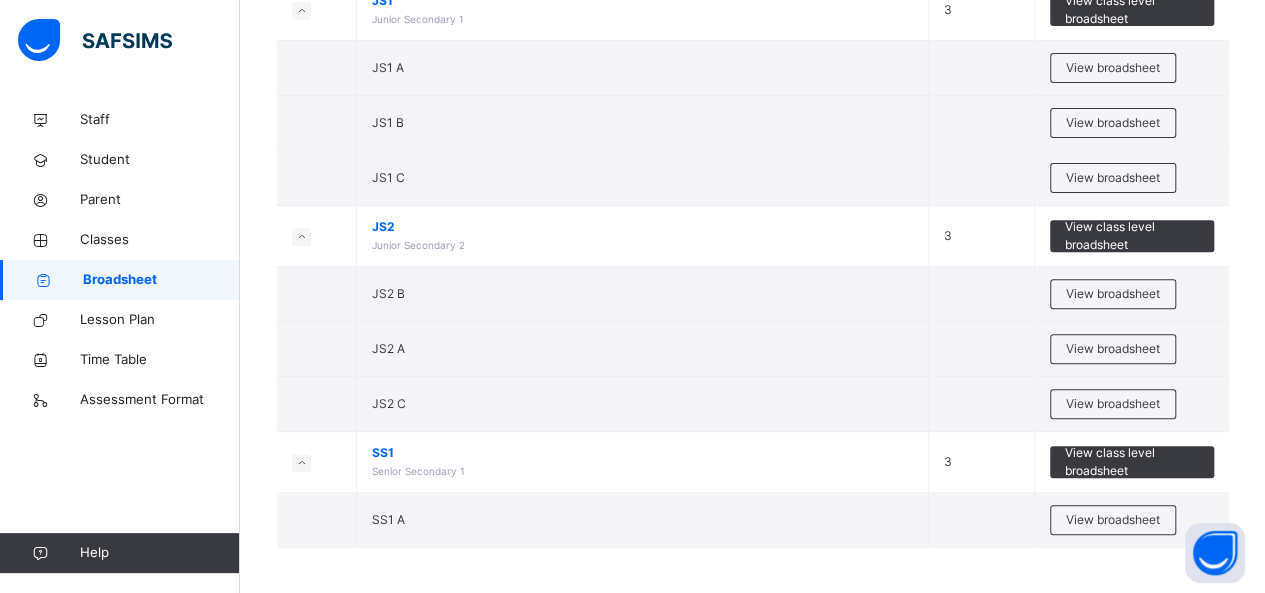 click on "View class level broadsheet" at bounding box center (1132, 462) 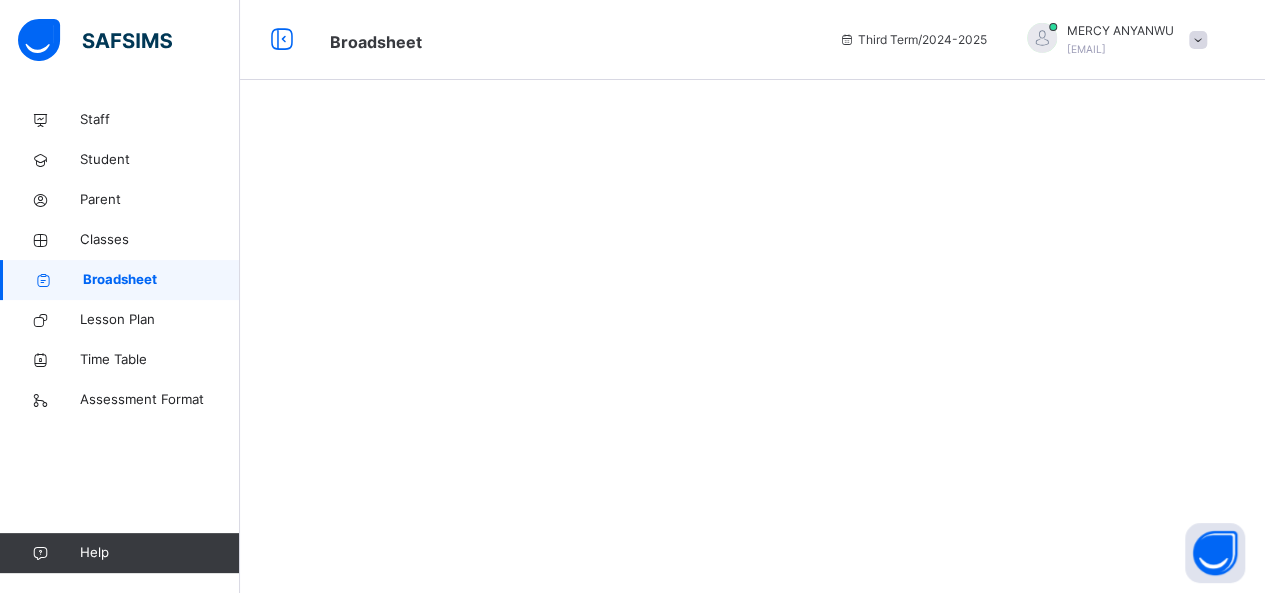 scroll, scrollTop: 0, scrollLeft: 0, axis: both 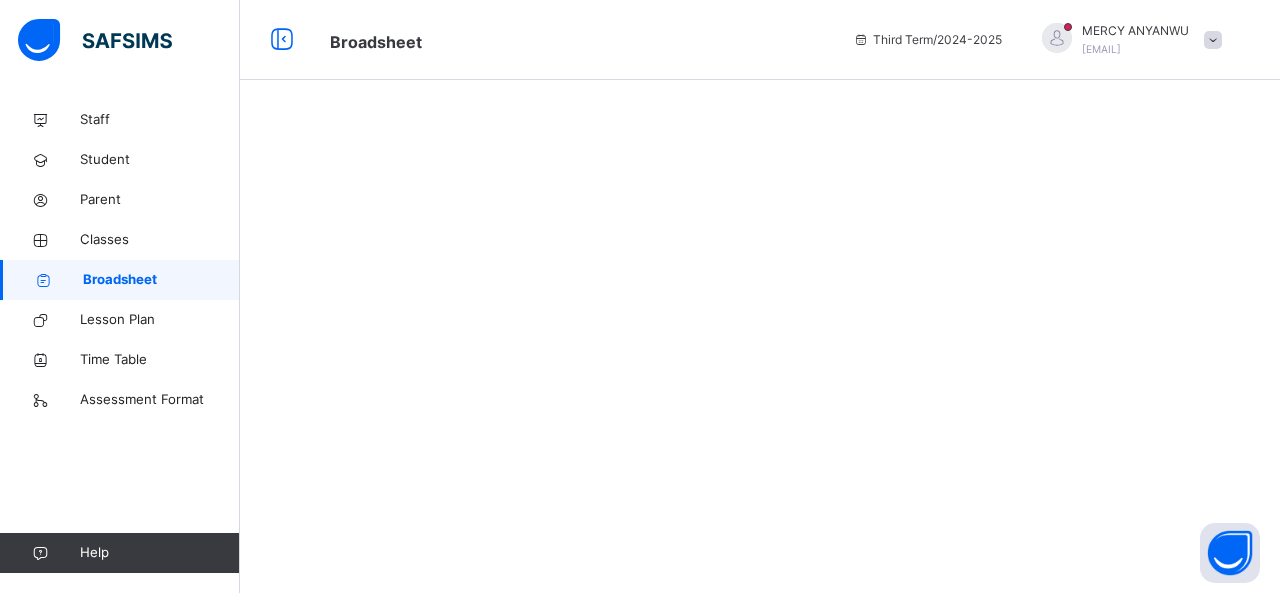 click on "Broadsheet" at bounding box center (161, 280) 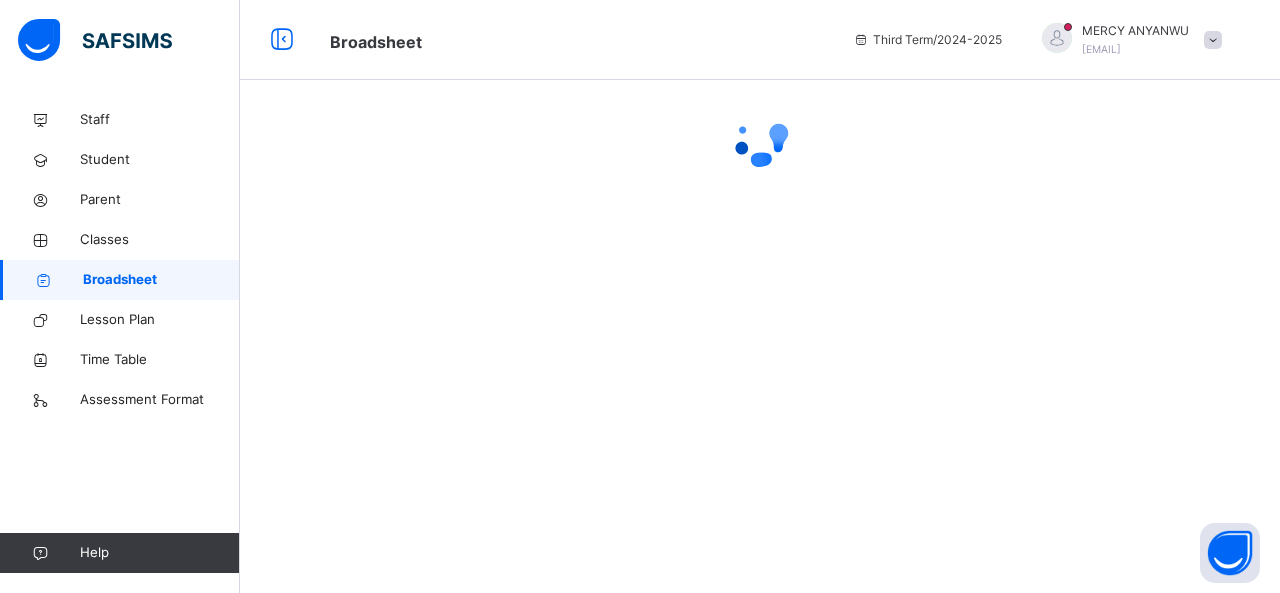 click on "Broadsheet" at bounding box center (161, 280) 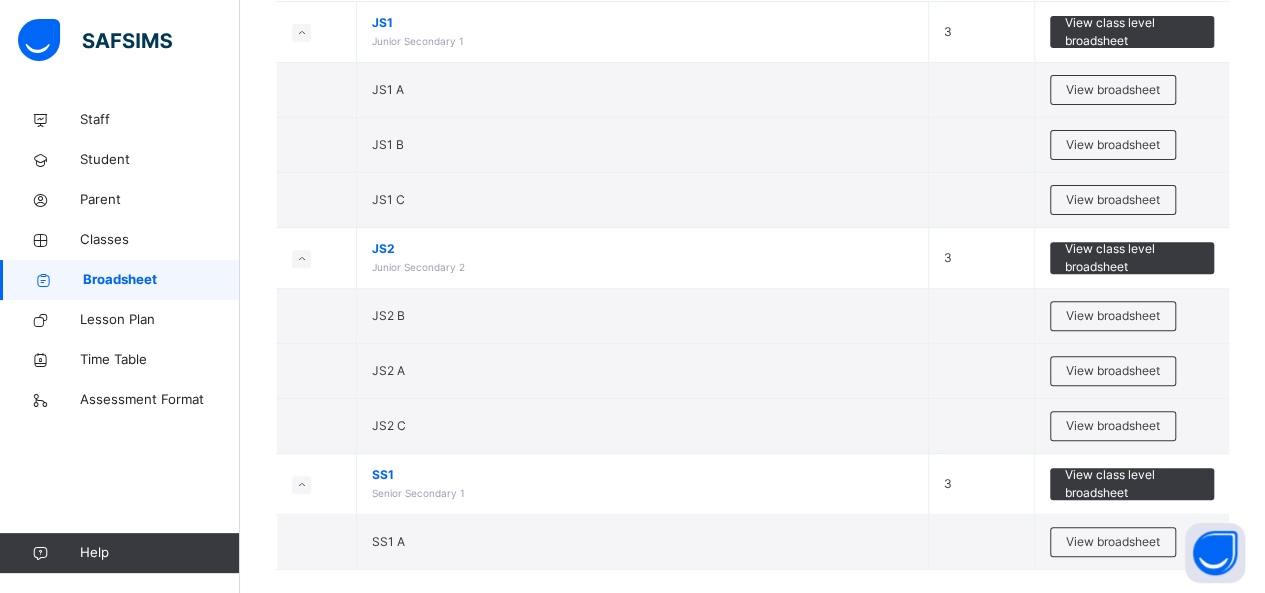 scroll, scrollTop: 276, scrollLeft: 0, axis: vertical 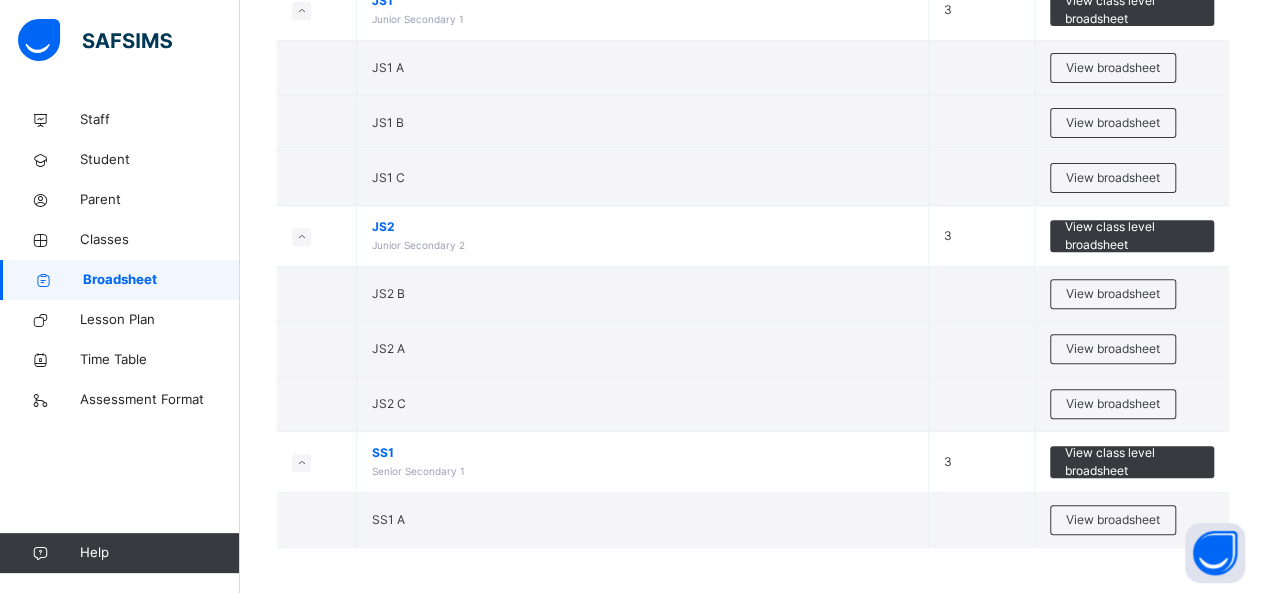 click on "View broadsheet" at bounding box center (1113, 520) 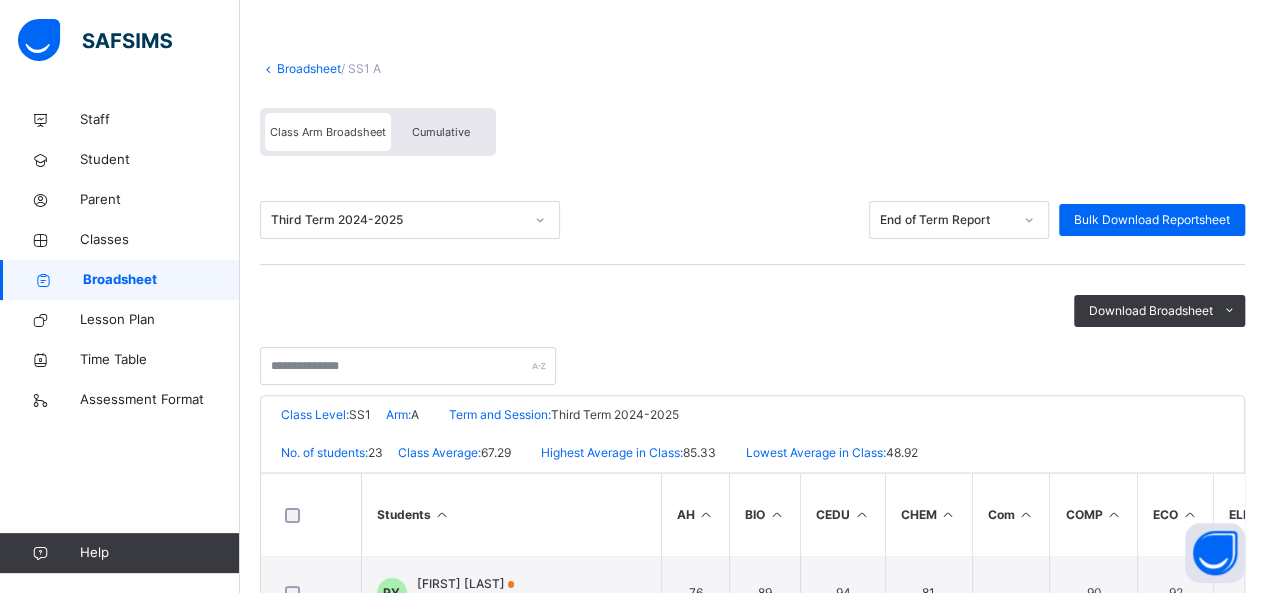 scroll, scrollTop: 75, scrollLeft: 0, axis: vertical 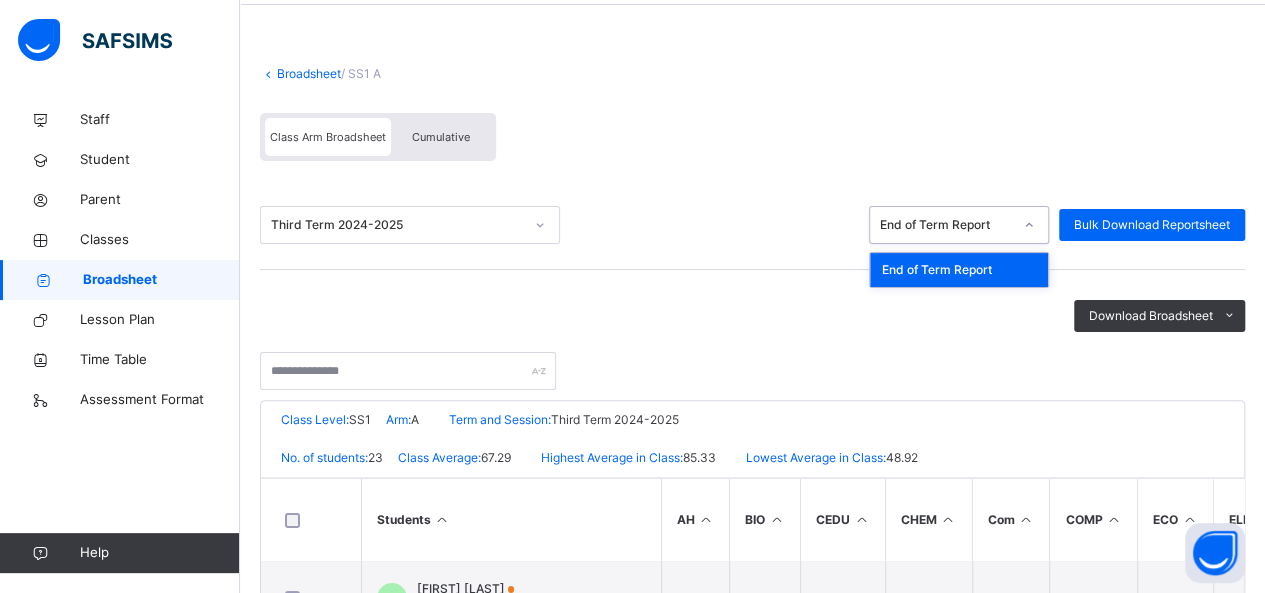 click 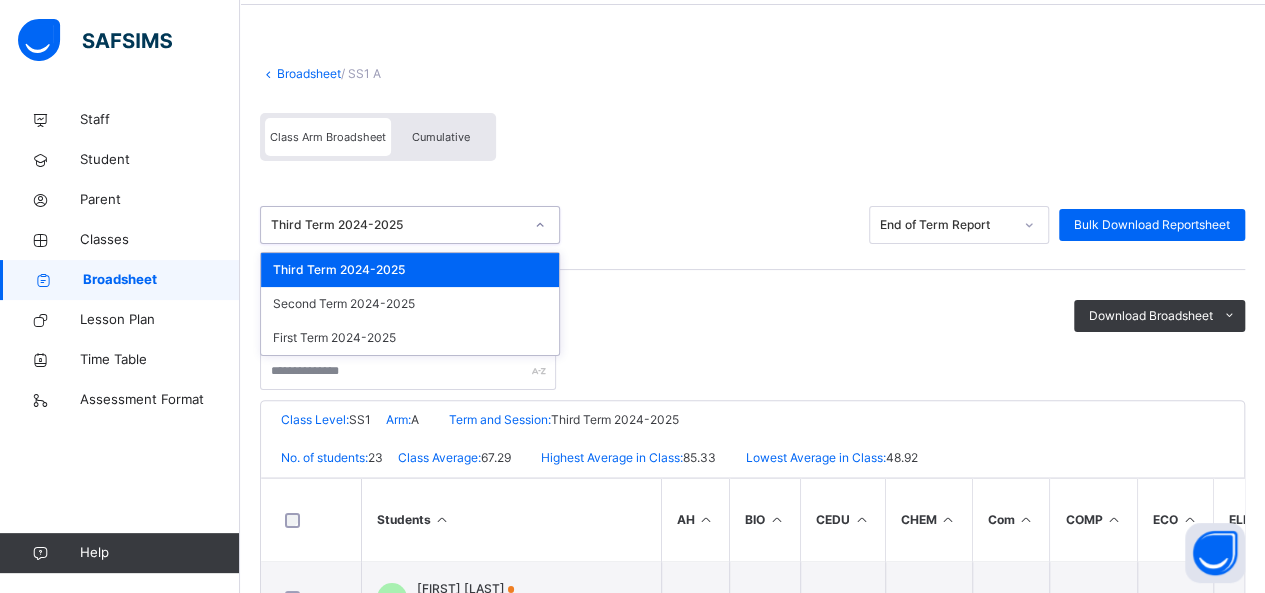 click at bounding box center (540, 225) 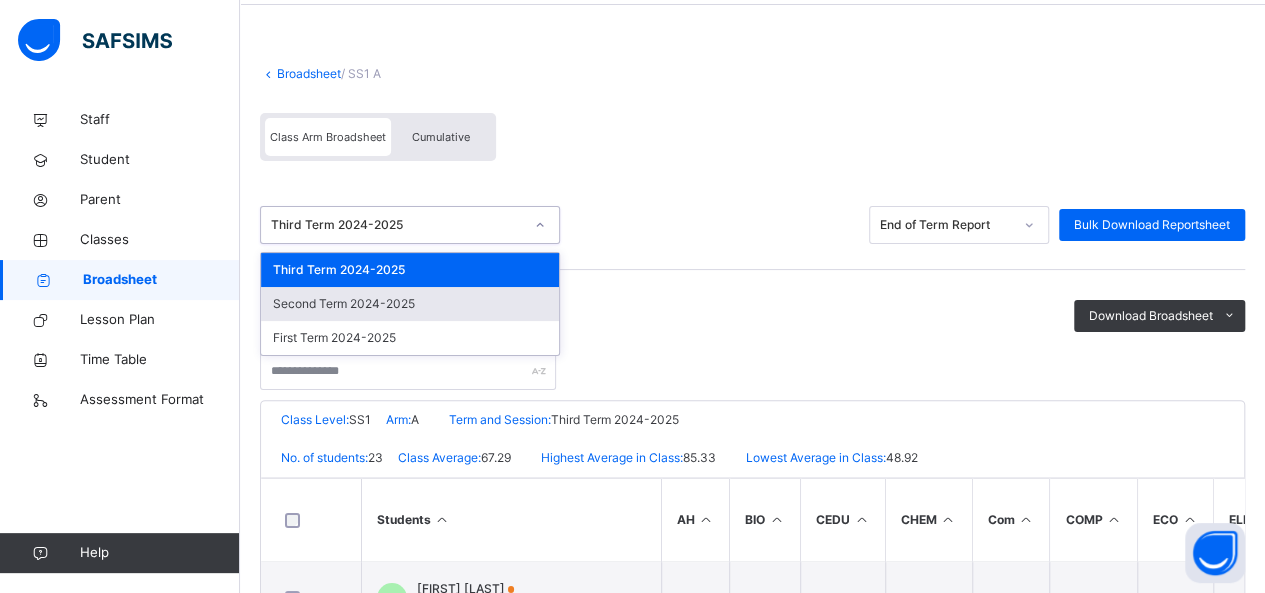 click on "Second Term 2024-2025" at bounding box center (410, 304) 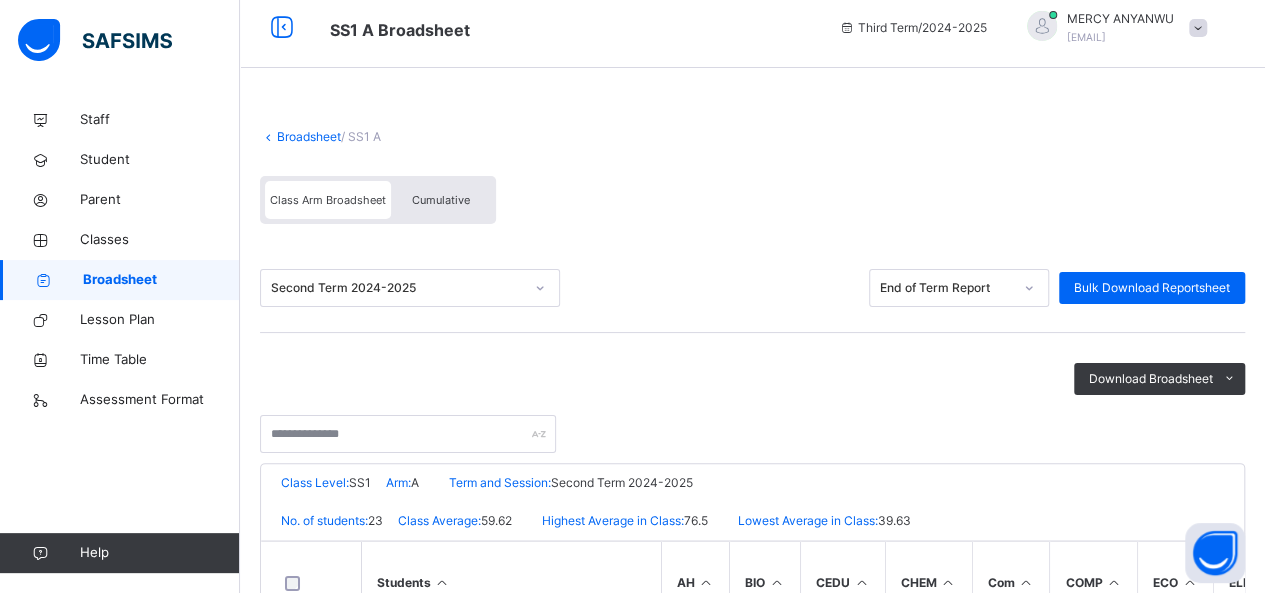 scroll, scrollTop: 0, scrollLeft: 0, axis: both 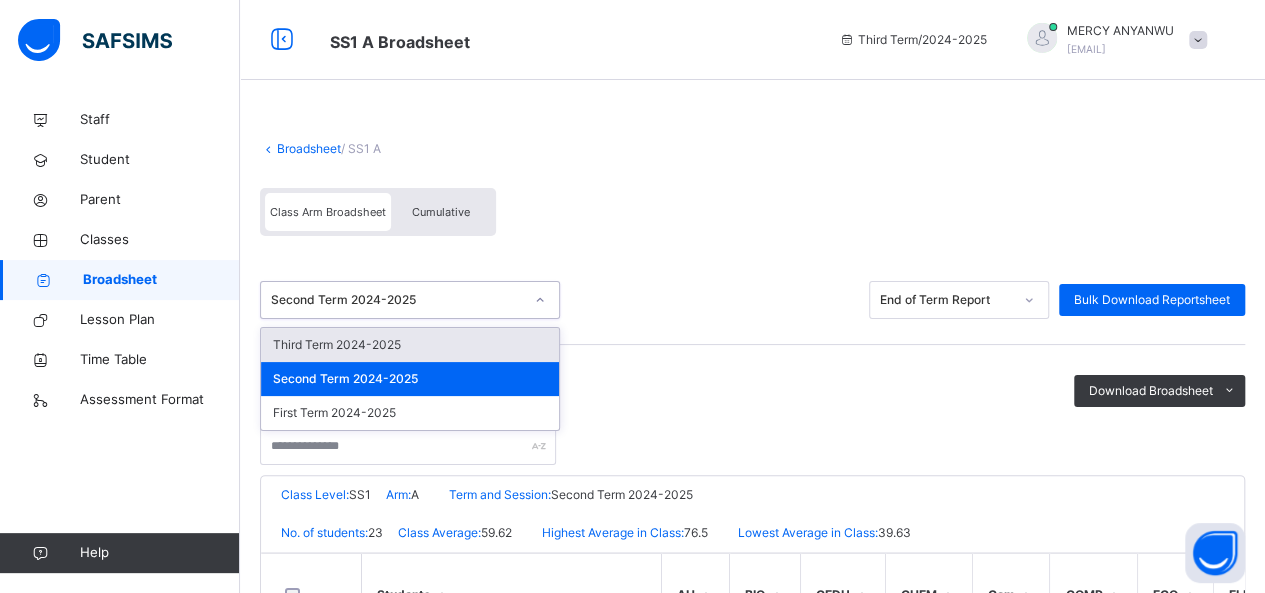 click 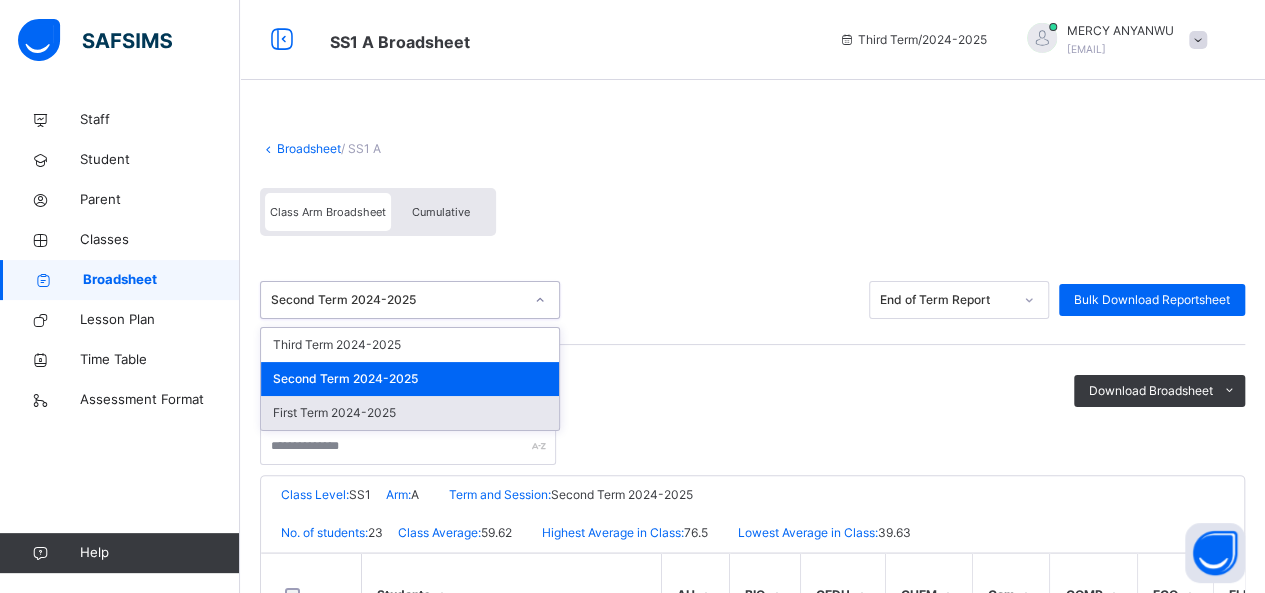 click on "First Term 2024-2025" at bounding box center (410, 413) 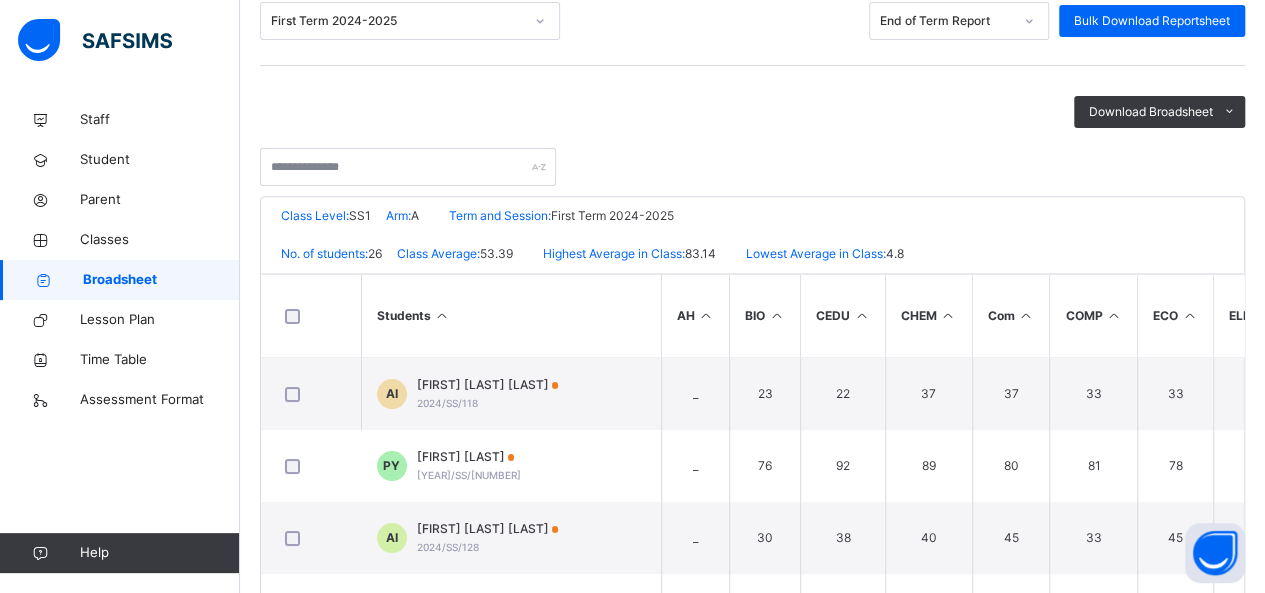 scroll, scrollTop: 280, scrollLeft: 0, axis: vertical 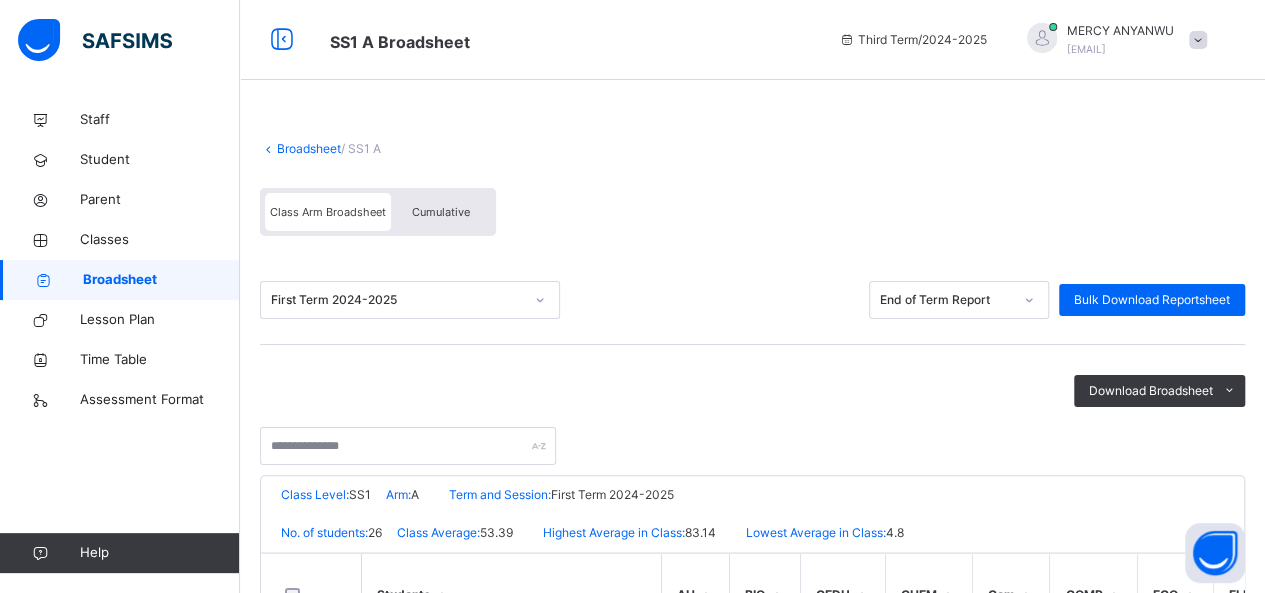 click on "Cumulative" at bounding box center [441, 212] 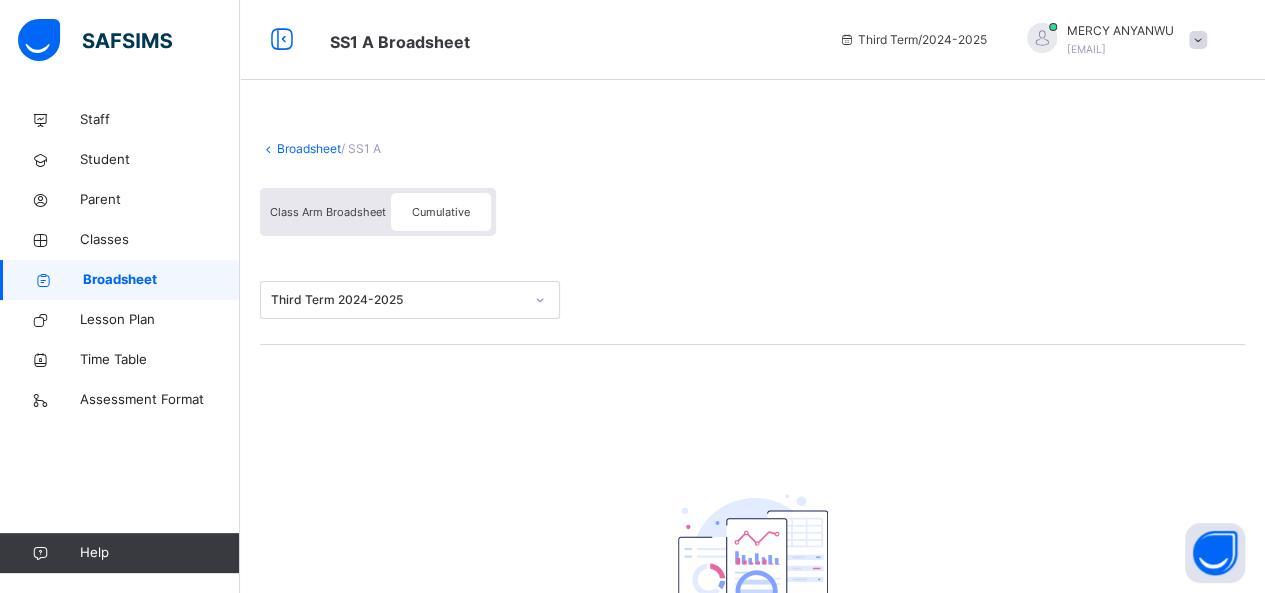 click on "Cumulative" at bounding box center [441, 212] 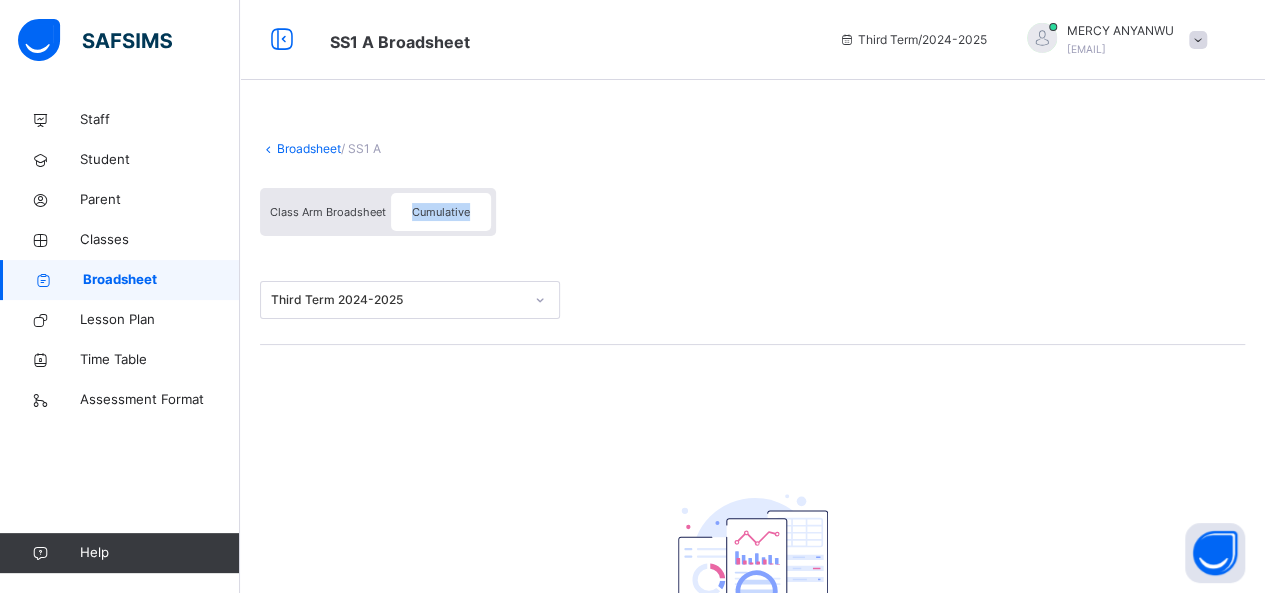 click on "Cumulative" at bounding box center (441, 212) 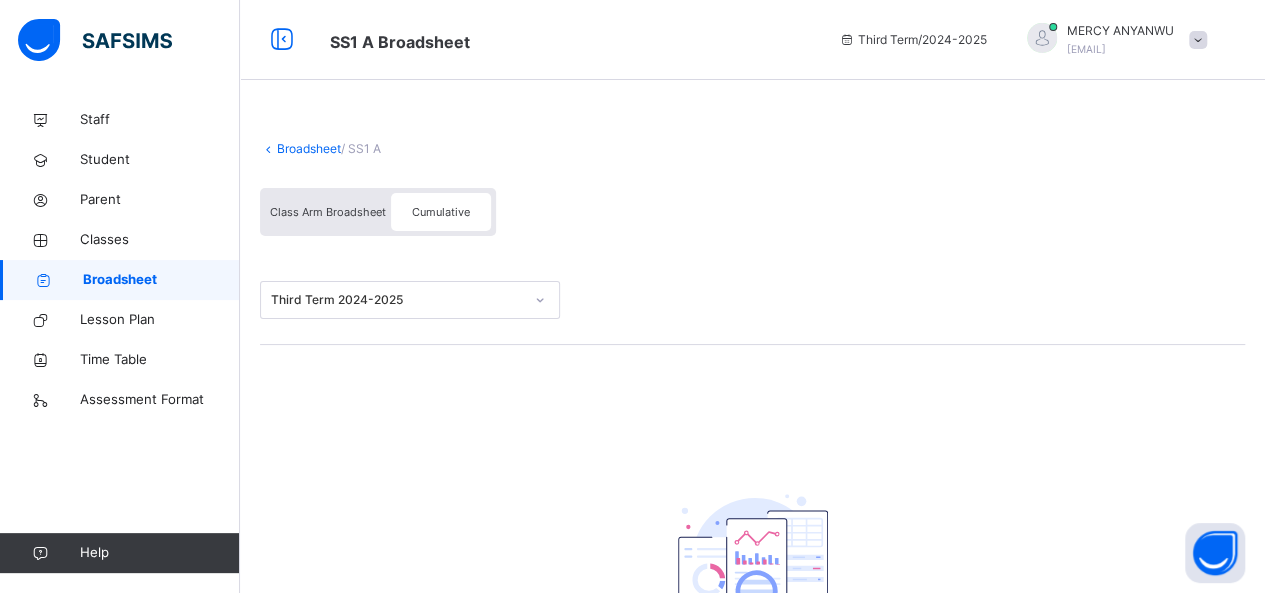 click on "Class Arm Broadsheet Cumulative" at bounding box center (752, 217) 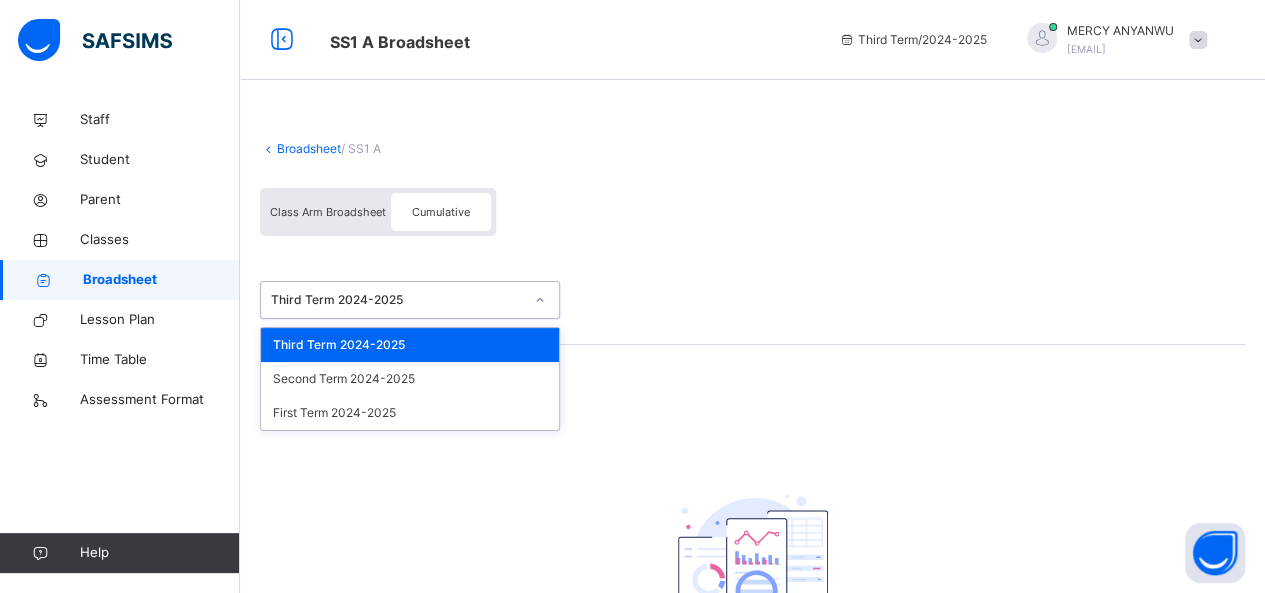 click 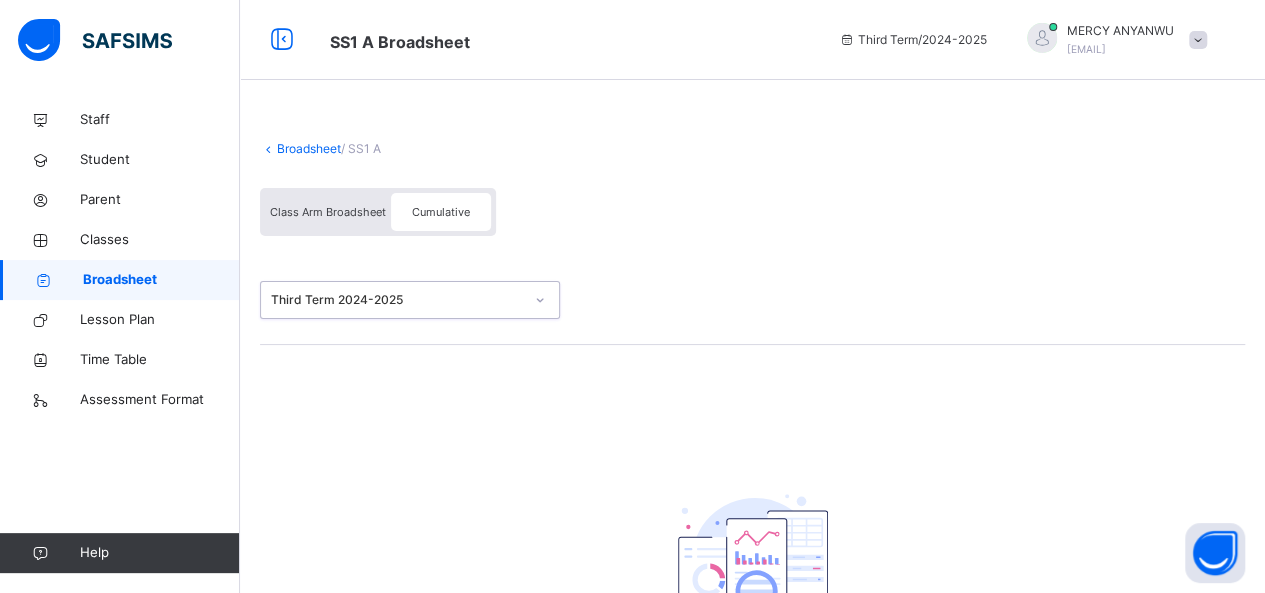 click 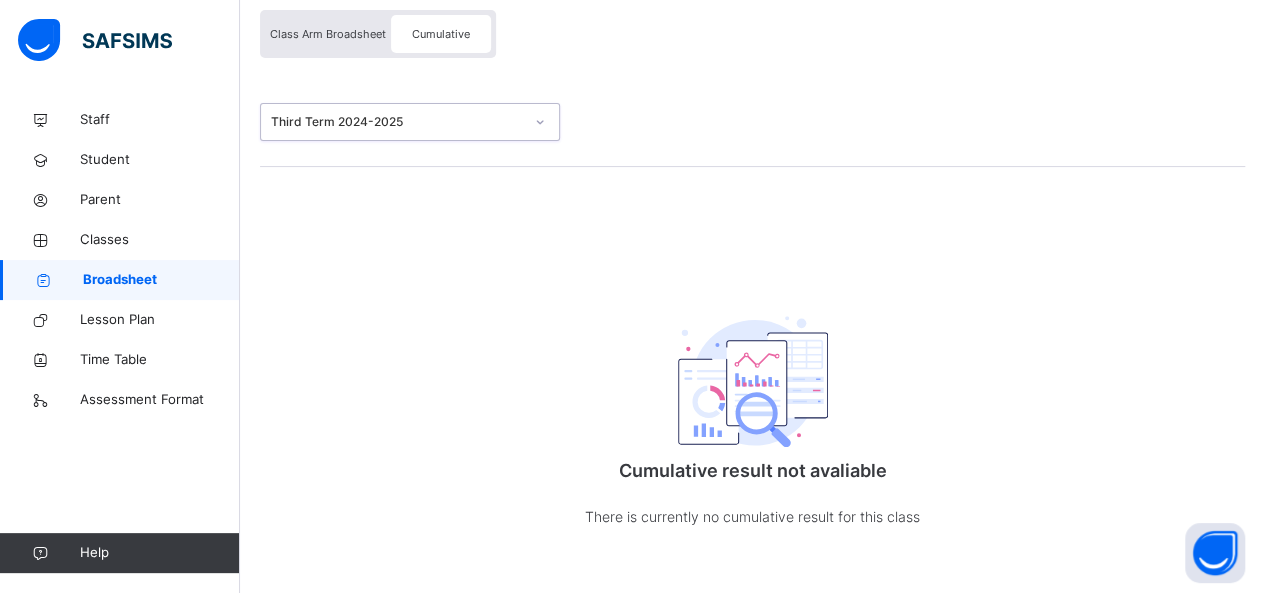 scroll, scrollTop: 194, scrollLeft: 0, axis: vertical 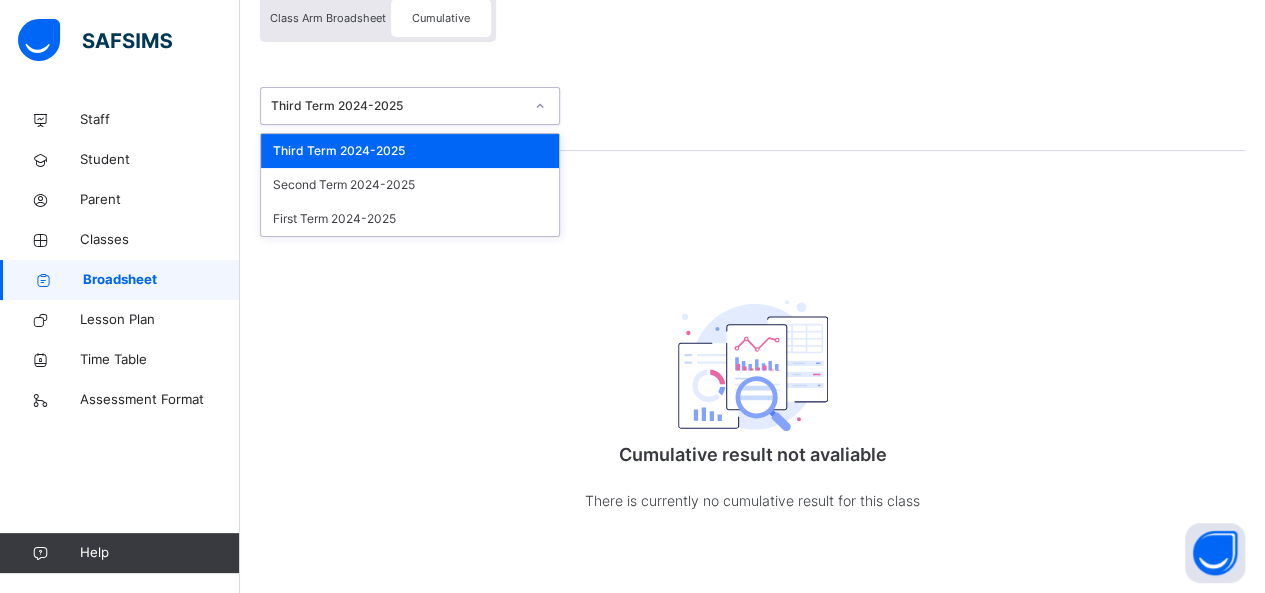 click 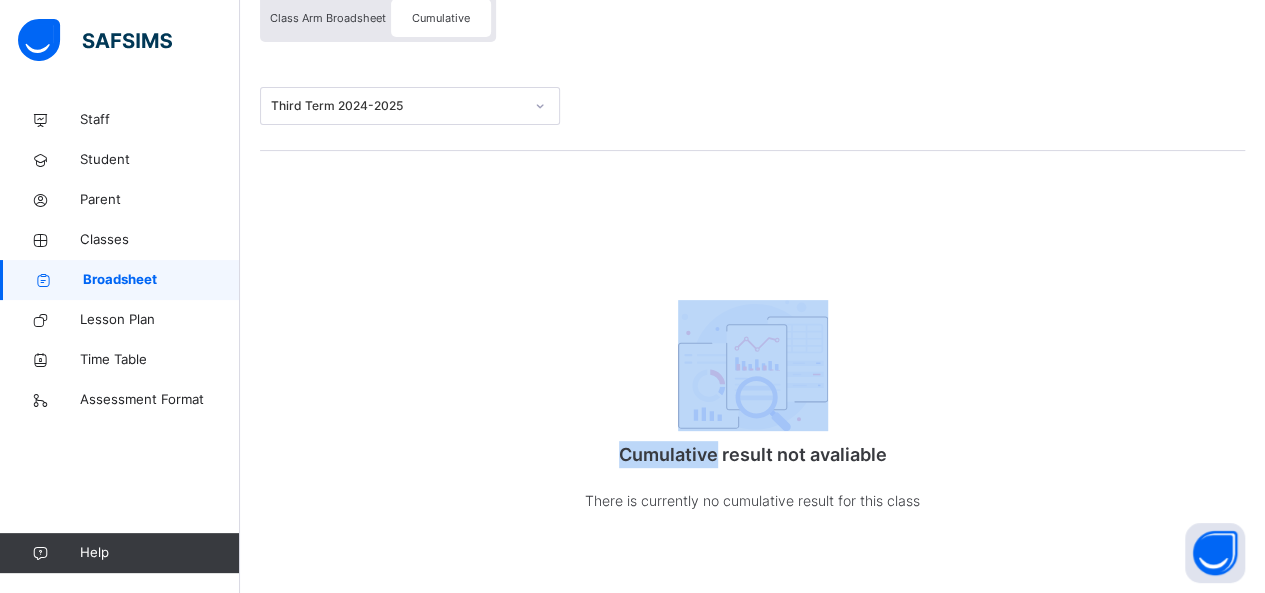 click on "Broadsheet  / SS1 A Class Arm Broadsheet Cumulative Third Term 2024-2025 Cumulative result not avaliable There is currently no cumulative result for this class           undefined undefined   Pending View Reportsheet     Position               /undefined         Total Score                 Final Average                 No. of Subjects                 No. in Class                 Class Average                 High. Average in Class                 Low. Average in Class             Assessments     Subjects         Total         Position         Out of         Class average     Form Teacher's comment   Head Teacher's comment   Close × Are you sure to approve this result? Cancel Yes, Approve ×  Send Result Link Recipients Below are the list of students whose parents will receive the result link. Email SMS Cancel Send link × Download Broadsheet Excel Please select the Assessment you want to download the broadsheet for: ALL Cancel Download           undefined undefined   Pending End of Term Report     Position" at bounding box center [752, 249] 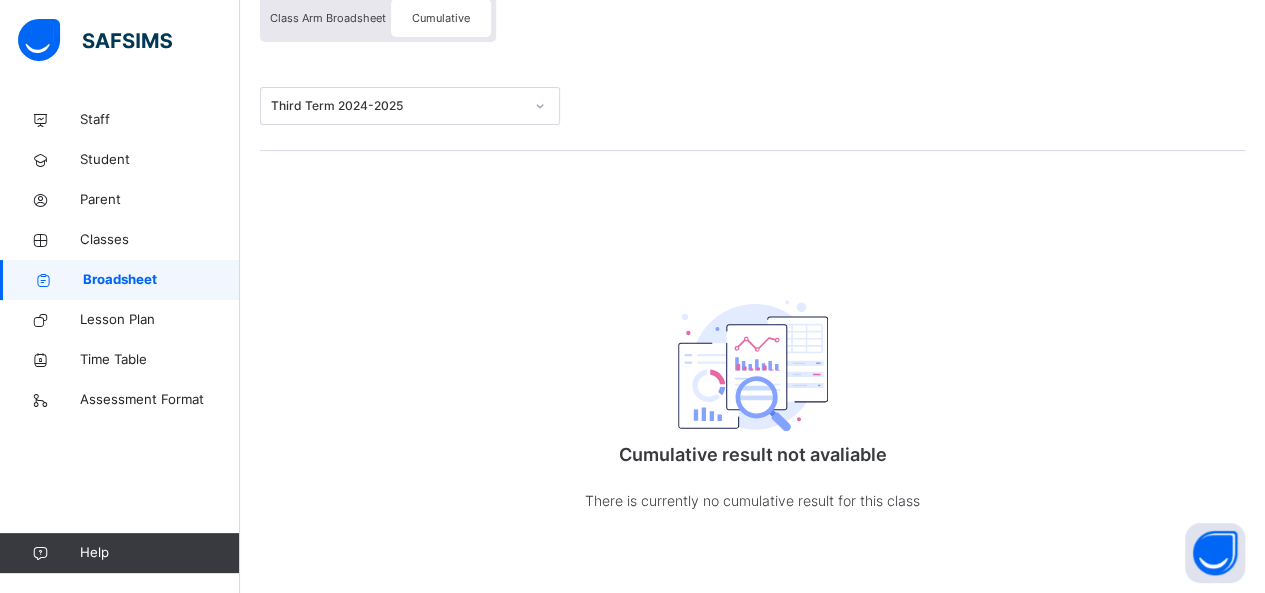 click on "Class Arm Broadsheet" at bounding box center (328, 18) 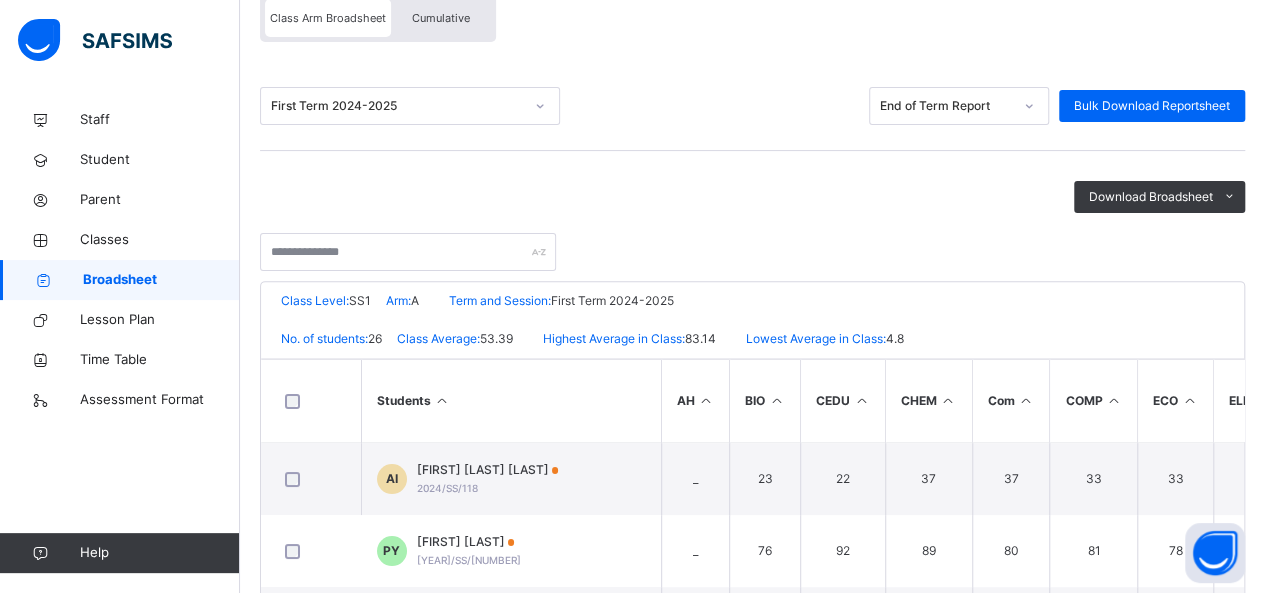 click on "Class Arm Broadsheet" at bounding box center [328, 18] 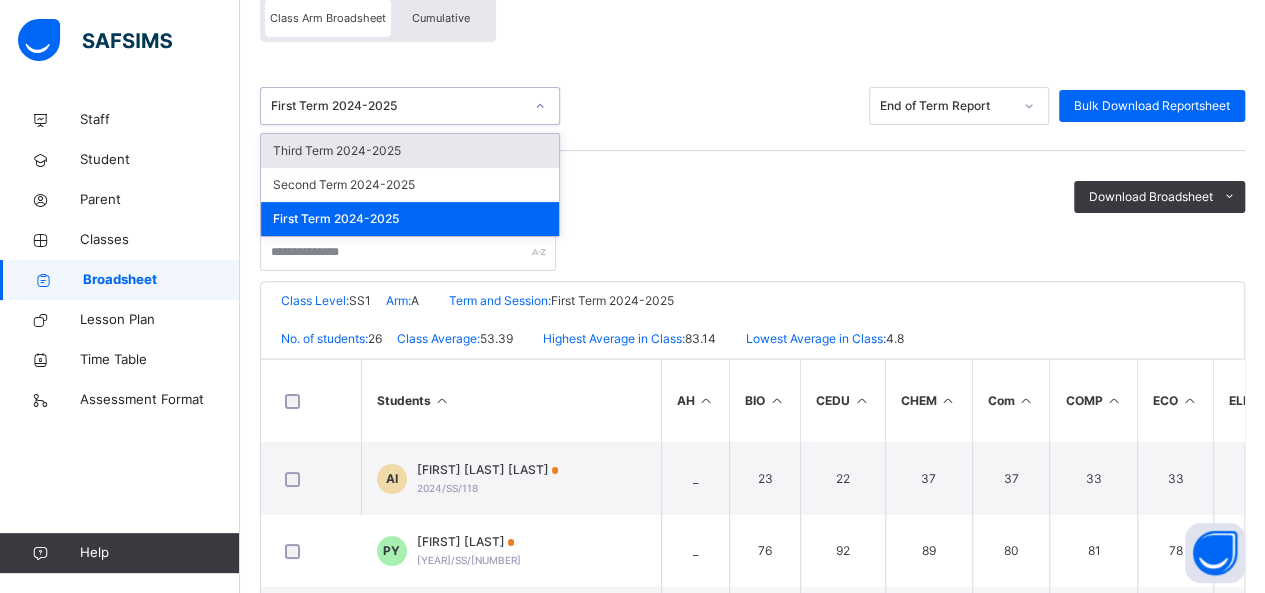 click 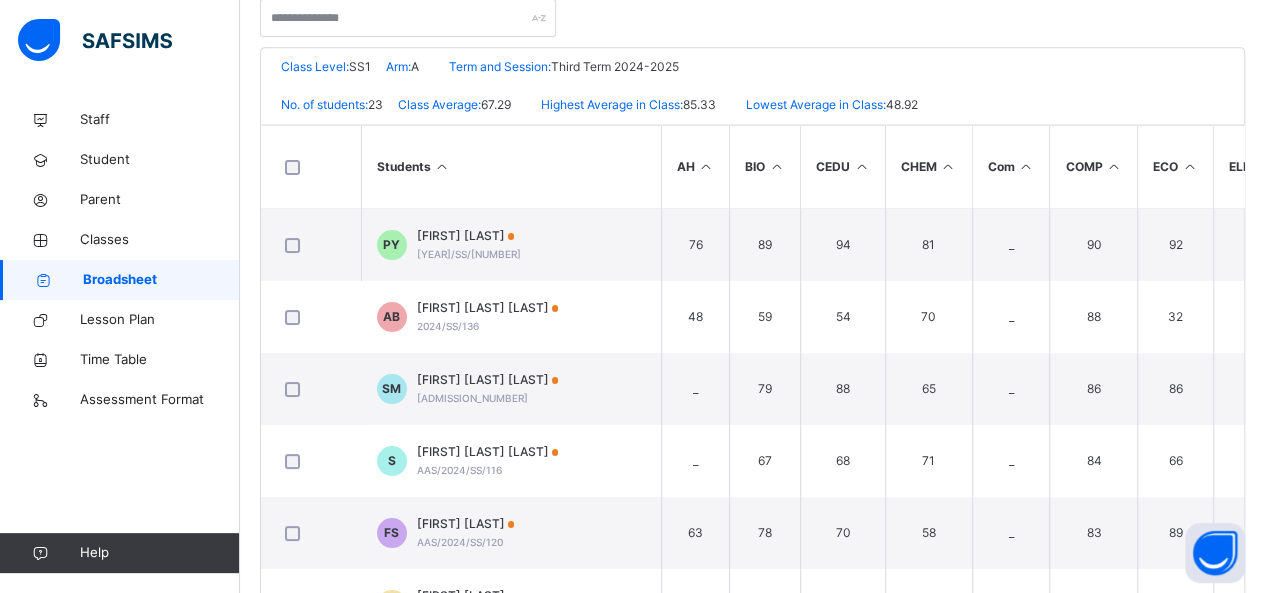 scroll, scrollTop: 440, scrollLeft: 0, axis: vertical 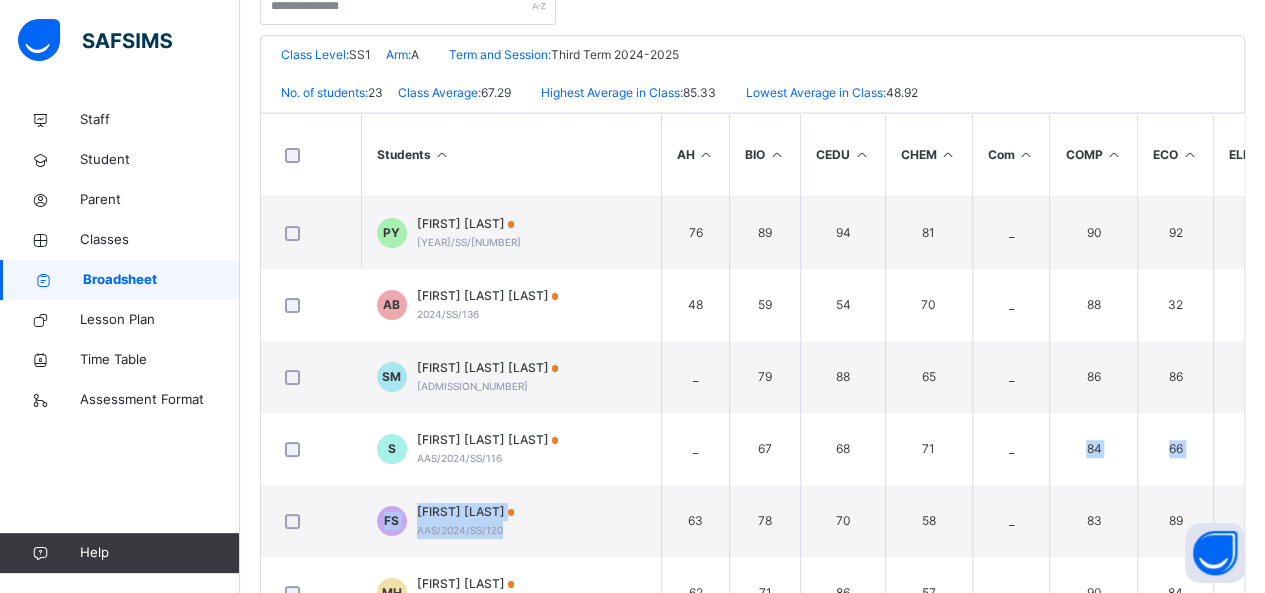 drag, startPoint x: 1043, startPoint y: 480, endPoint x: 619, endPoint y: 519, distance: 425.78986 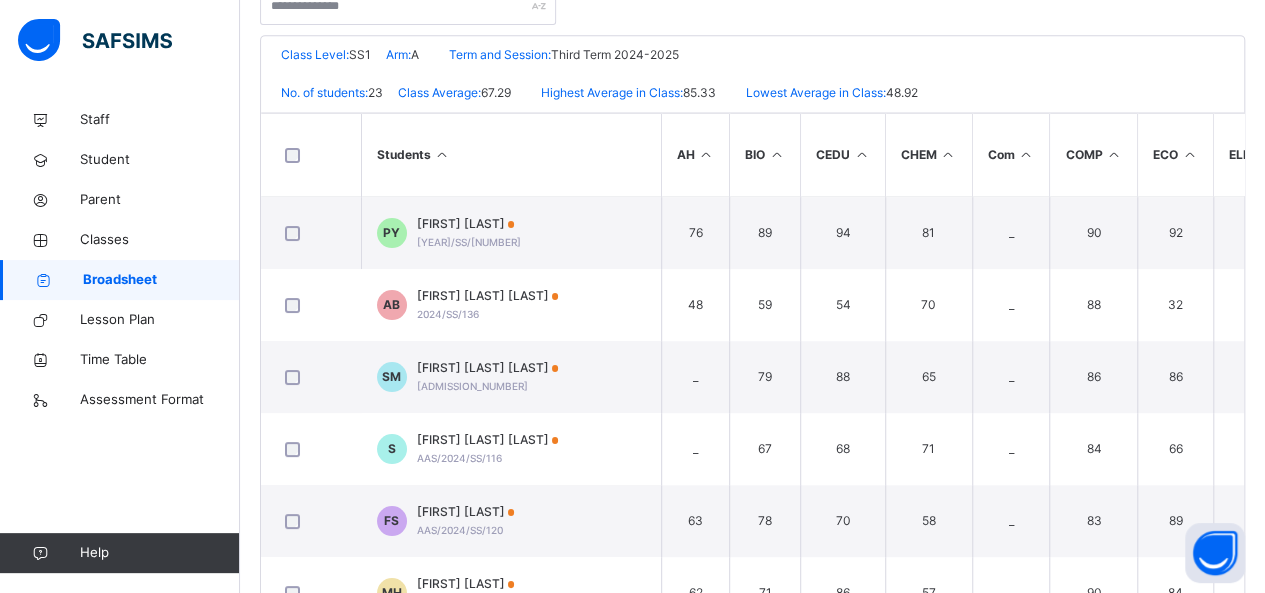 click on "[FIRST] [LAST] [LAST] AAS/2024/SS/116" at bounding box center [511, 449] 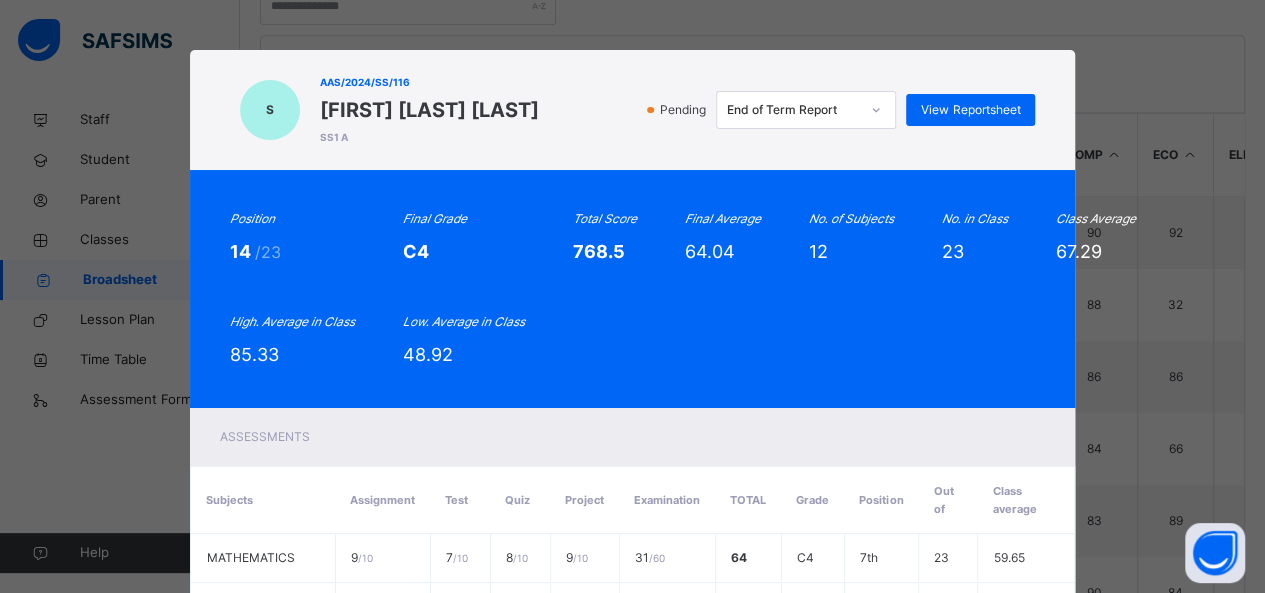 click on "[SERIAL_NUMBER]   [FIRST] [LAST] [LAST]      [GRADE]   [GRADE]   [GRADE]   [GRADE]   [GRADE]       [TOTAL]         [GRADE]         [POSITION]         [NUMBER]         [AVERAGE]       SUBJECTS       ASSIGNMENT     TEST     QUIZ     PROJECT     EXAMINATION       TOTAL         GRADE         POSITION         OUT OF         CLASS AVERAGE       MATHEMATICS     [SCORE] / 10     [SCORE] / 10     [SCORE] / 10     [SCORE] / 10     [SCORE] / 60     [TOTAL]     [GRADE]     [POSITION]     23     [AVERAGE]     MARKETING      [SCORE] / 10     [SCORE] / 10     [SCORE] / 10     [SCORE] / 10     [SCORE] / 60     [TOTAL]     [GRADE]     [POSITION]     13     [AVERAGE]     ENGLISH LANGUAGE     [SCORE] / 10     [SCORE] / 10     [SCORE] / 10     [SCORE] / 10     [SCORE] / 60     [TOTAL]     [GRADE]     [POSITION]     23     [AVERAGE]     RELIGION     [SCORE] / 10     [SCORE] / 10     [SCORE] / 10     [SCORE] / 10     [SCORE] / 60" at bounding box center [632, 296] 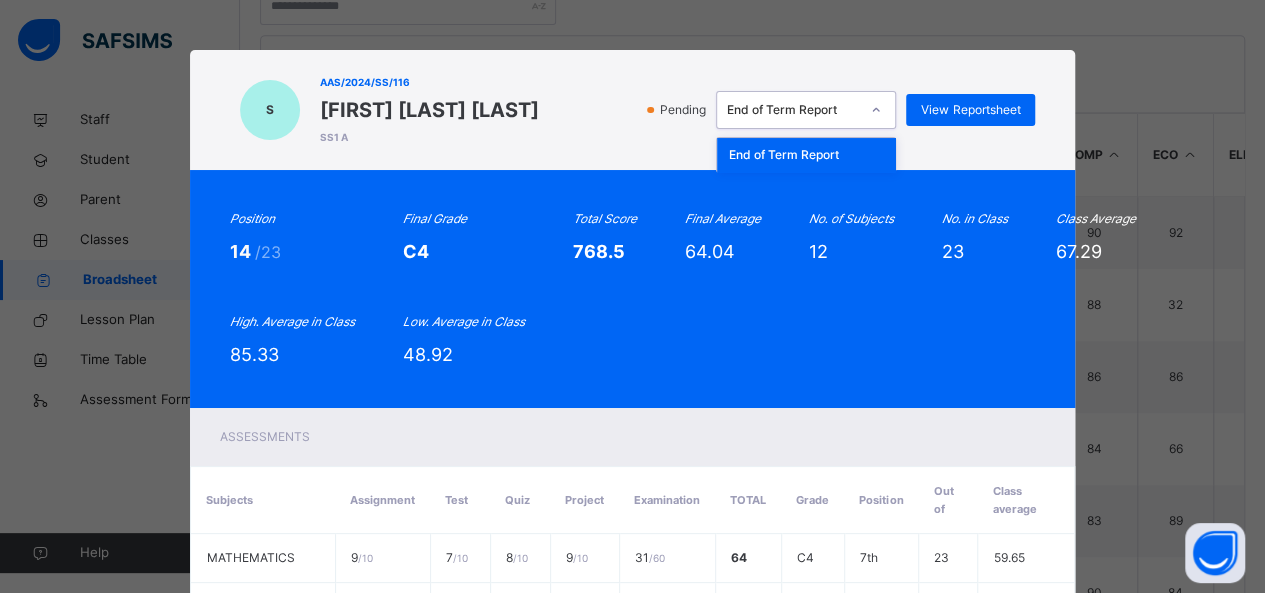 click 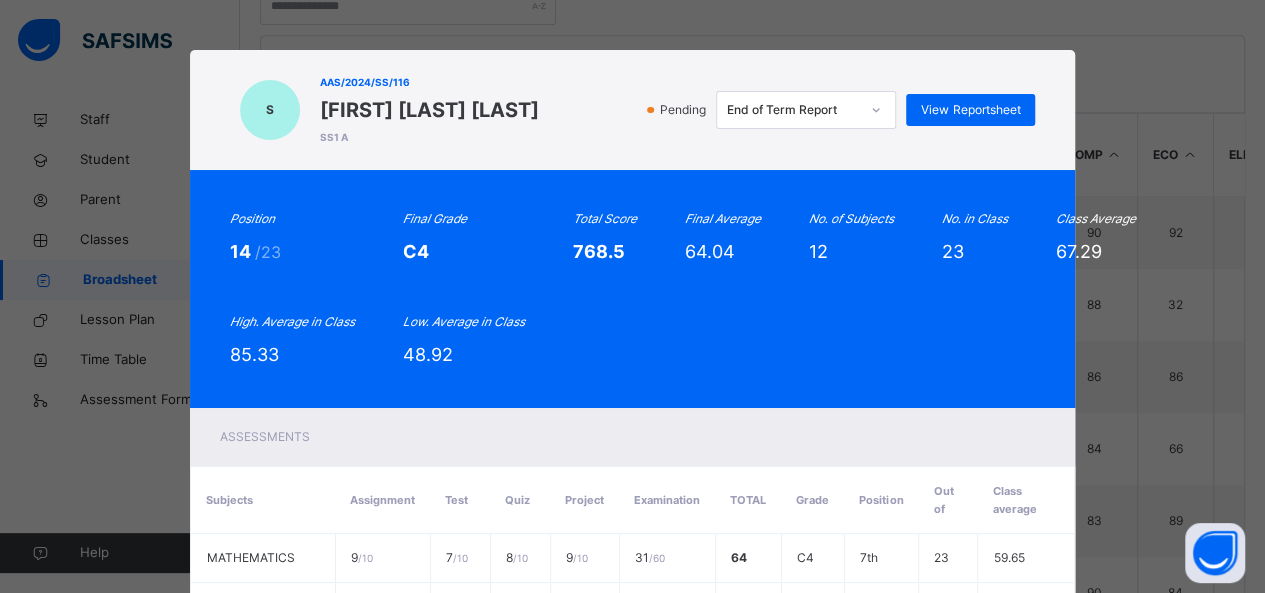 click on "S   [ADMISSION_NUMBER]     [FIRST] [LAST] [LAST]      SS1 A   Pending End of Term Report View Reportsheet" at bounding box center [633, 110] 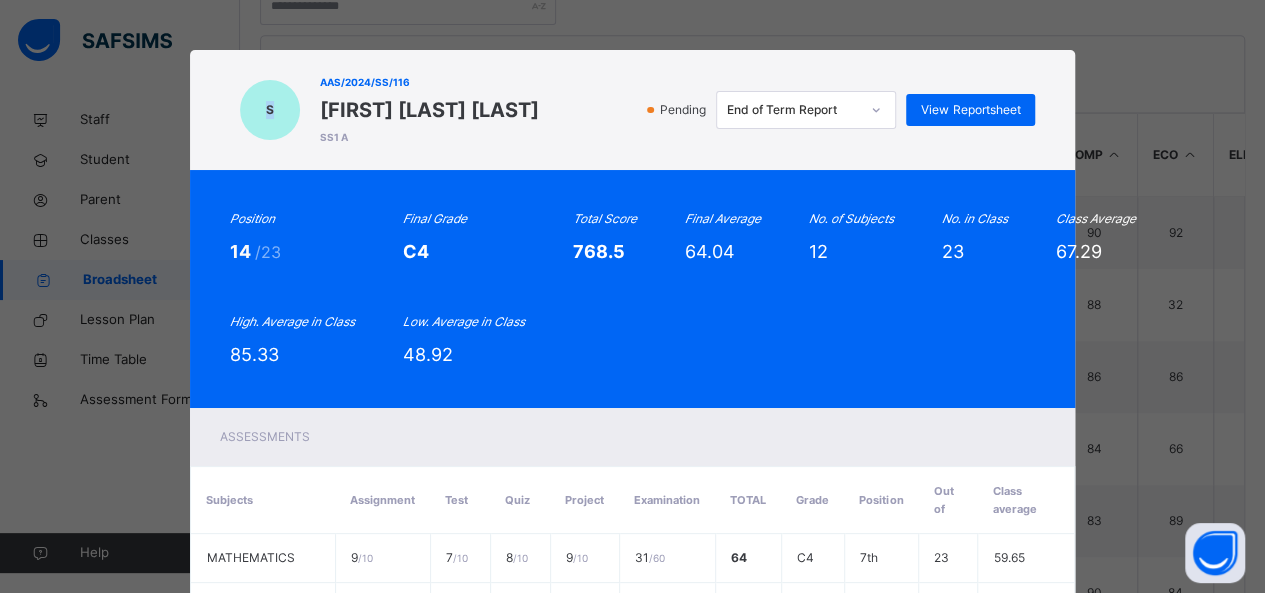 click on "[SERIAL_NUMBER]   [FIRST] [LAST] [LAST]      [GRADE]   [GRADE]   [GRADE]   [GRADE]   [GRADE]       [TOTAL]         [GRADE]         [POSITION]         [NUMBER]         [AVERAGE]       SUBJECTS       ASSIGNMENT     TEST     QUIZ     PROJECT     EXAMINATION       TOTAL         GRADE         POSITION         OUT OF         CLASS AVERAGE       MATHEMATICS     [SCORE] / 10     [SCORE] / 10     [SCORE] / 10     [SCORE] / 10     [SCORE] / 60     [TOTAL]     [GRADE]     [POSITION]     23     [AVERAGE]     MARKETING      [SCORE] / 10     [SCORE] / 10     [SCORE] / 10     [SCORE] / 10     [SCORE] / 60     [TOTAL]     [GRADE]     [POSITION]     13     [AVERAGE]     ENGLISH LANGUAGE     [SCORE] / 10     [SCORE] / 10     [SCORE] / 10     [SCORE] / 10     [SCORE] / 60     [TOTAL]     [GRADE]     [POSITION]     23     [AVERAGE]     RELIGION     [SCORE] / 10     [SCORE] / 10     [SCORE] / 10     [SCORE] / 10     [SCORE] / 60" at bounding box center (632, 296) 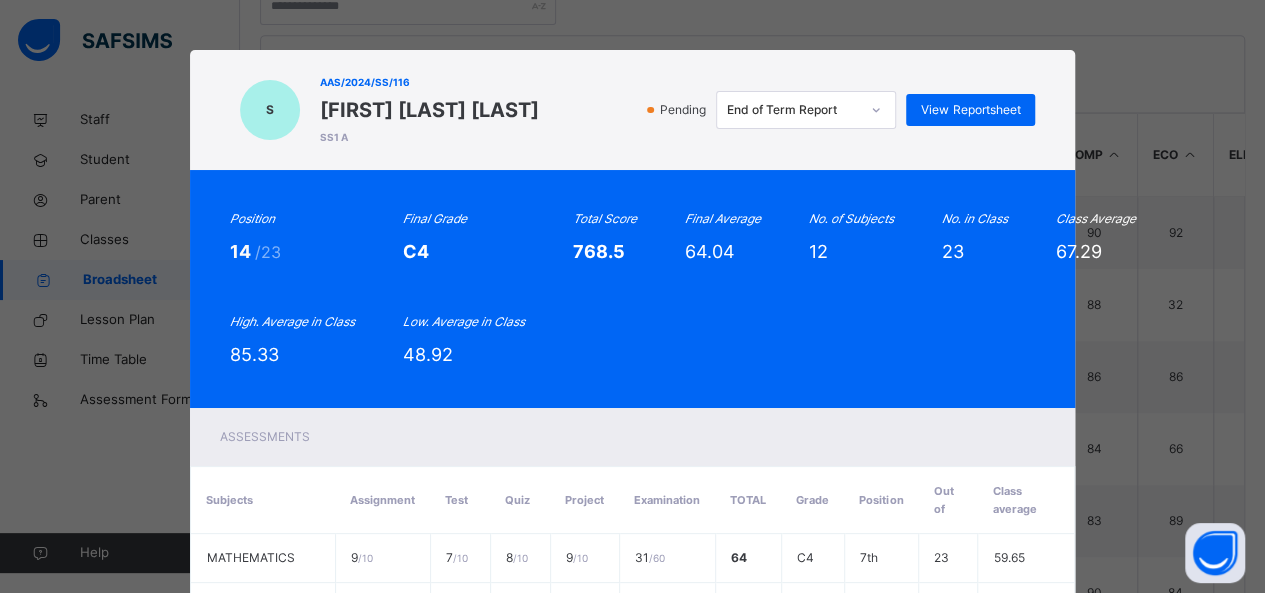 click on "[SERIAL_NUMBER]   [FIRST] [LAST] [LAST]      [GRADE]   [GRADE]   [GRADE]   [GRADE]   [GRADE]       [TOTAL]         [GRADE]         [POSITION]         [NUMBER]         [AVERAGE]       SUBJECTS       ASSIGNMENT     TEST     QUIZ     PROJECT     EXAMINATION       TOTAL         GRADE         POSITION         OUT OF         CLASS AVERAGE       MATHEMATICS     [SCORE] / 10     [SCORE] / 10     [SCORE] / 10     [SCORE] / 10     [SCORE] / 60     [TOTAL]     [GRADE]     [POSITION]     23     [AVERAGE]     MARKETING      [SCORE] / 10     [SCORE] / 10     [SCORE] / 10     [SCORE] / 10     [SCORE] / 60     [TOTAL]     [GRADE]     [POSITION]     13     [AVERAGE]     ENGLISH LANGUAGE     [SCORE] / 10     [SCORE] / 10     [SCORE] / 10     [SCORE] / 10     [SCORE] / 60     [TOTAL]     [GRADE]     [POSITION]     23     [AVERAGE]     RELIGION     [SCORE] / 10     [SCORE] / 10     [SCORE] / 10     [SCORE] / 10     [SCORE] / 60" at bounding box center [632, 296] 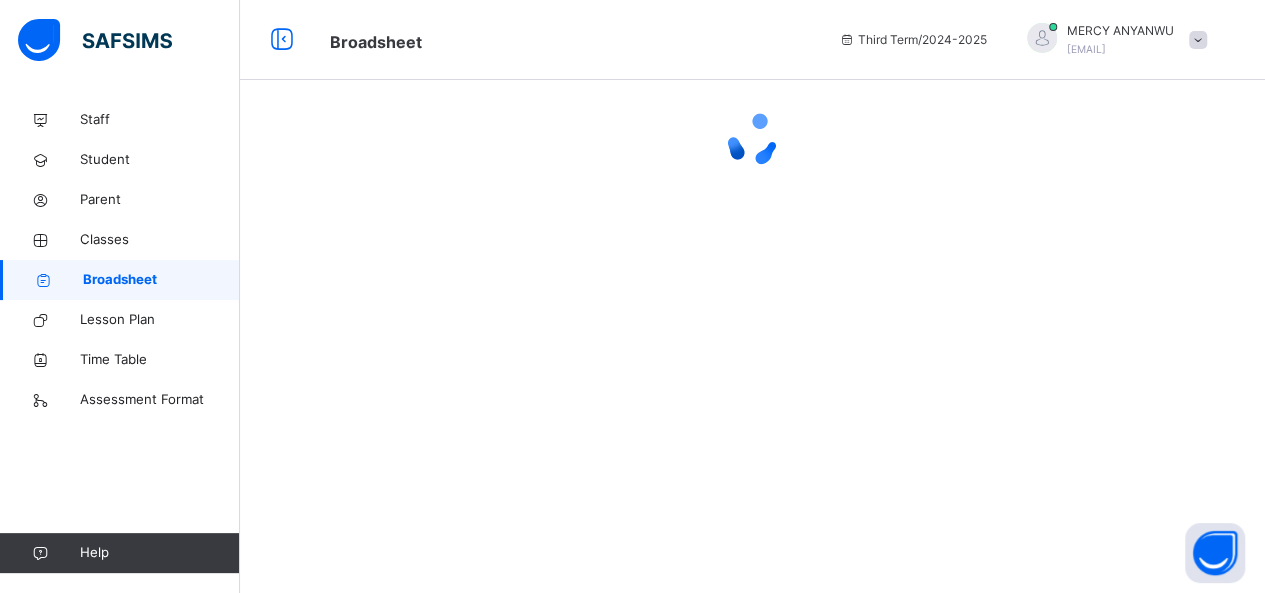 scroll, scrollTop: 0, scrollLeft: 0, axis: both 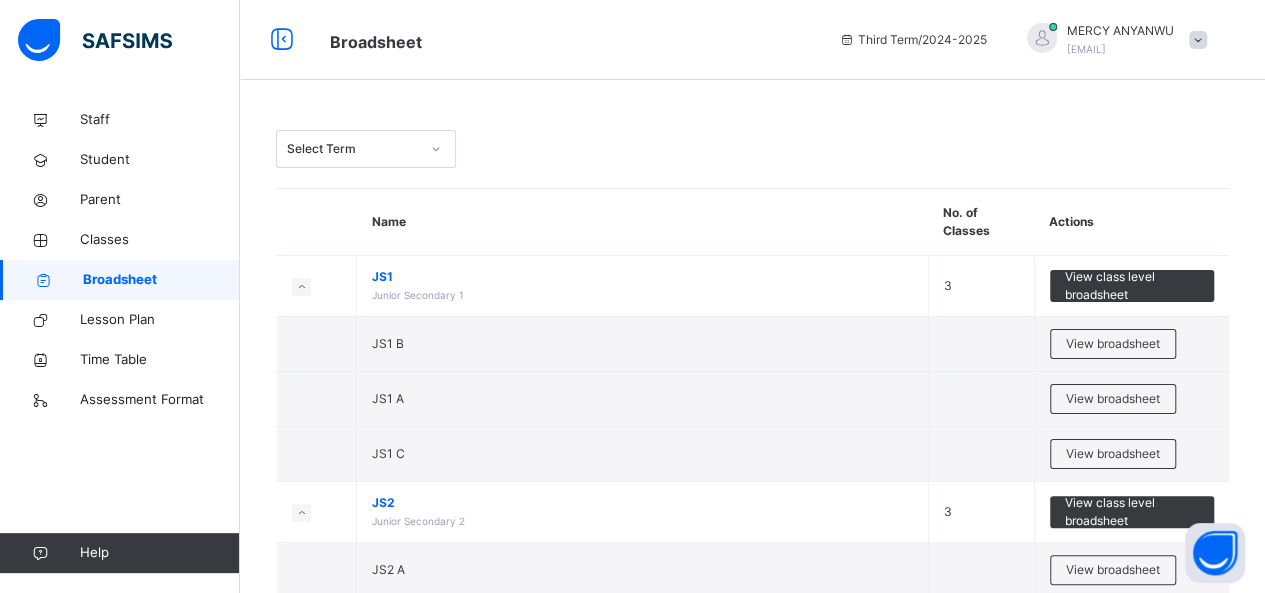 click on "View broadsheet" at bounding box center [1113, 344] 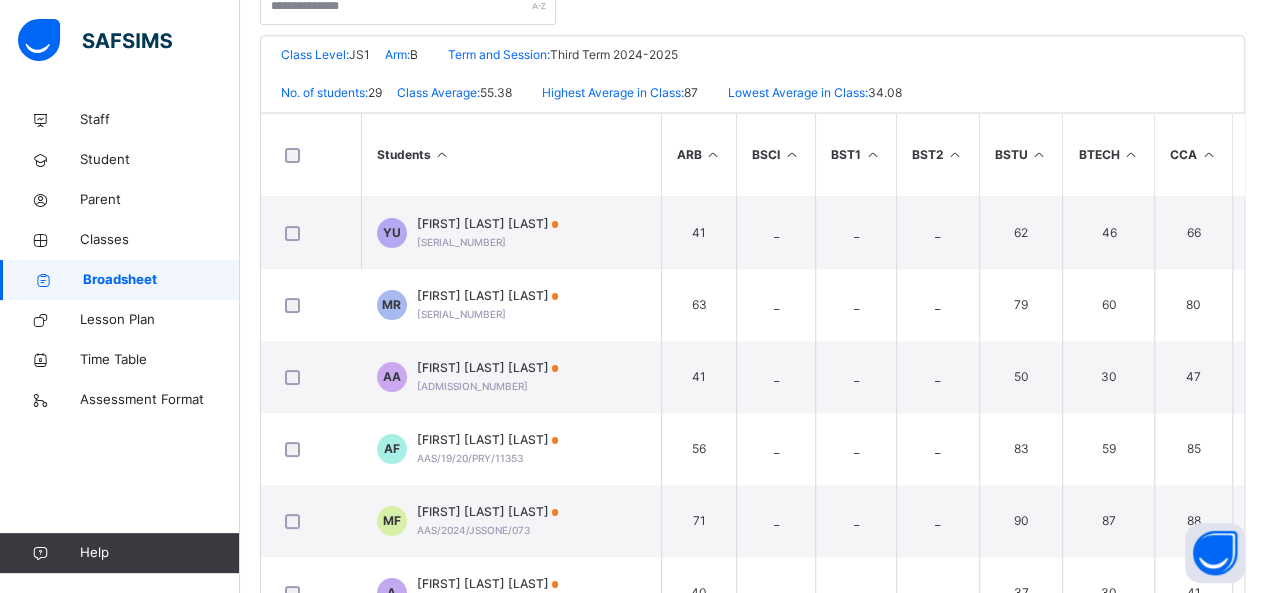 scroll, scrollTop: 498, scrollLeft: 0, axis: vertical 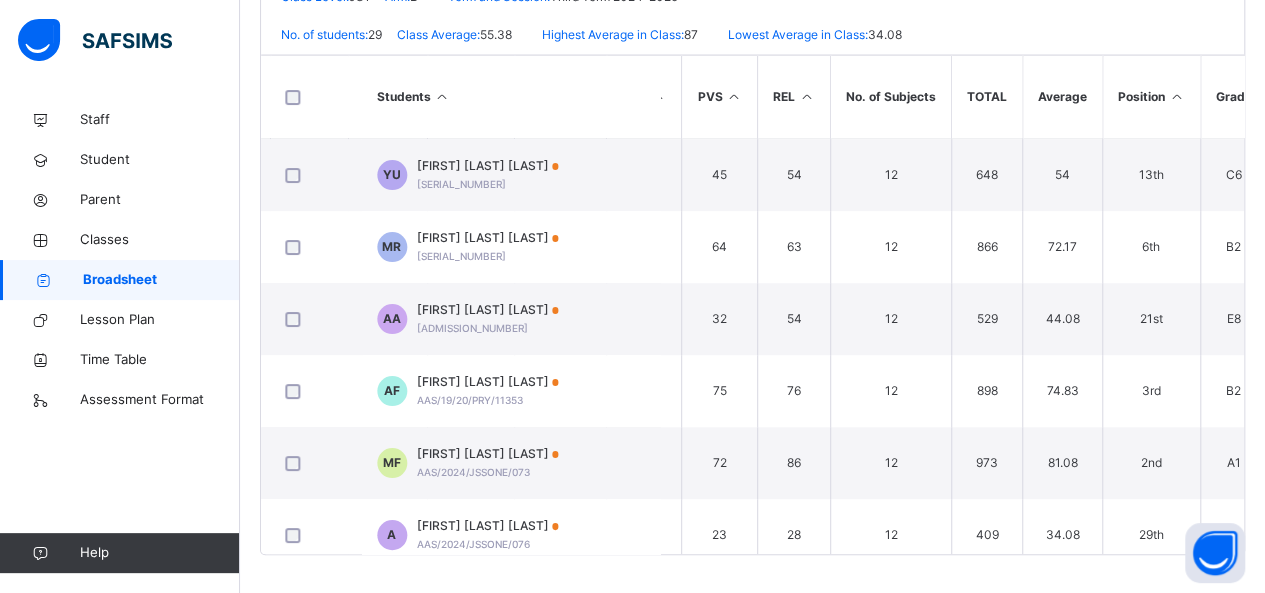 click on "[SCHOOL_NAME] Date: 6th Aug 2025, 12:26:25 pm  Class Level:  JS1  Arm:  B  Term and Session:  Third Term 2024-2025  No. of students:  29  Class Average:  55.38  Highest Average in Class:  87  Lowest Average in Class:  34.08 S/NO Admission No. Full Name ARB BSCI BST1 BST2 BSTU BTECH CCA COMP ENG FRE HAU HIST MATH NATVA PHE PVS REL No. of Subjects TOTAL Average Position Grade 1 [ADMISSION_NUMBER] [FIRST] [LAST] [LAST]   41   _   _   _   62   46   66   _   64   73   32   63   50   52   _   45   54 12 648 54 13th C6 2 [ADMISSION_NUMBER] [FIRST] [LAST] [LAST]   63   _   _   _   79   60   80   _   88   72   81   65   57   94   _   64   63 12 866 72.17 6th B2 3 [ADMISSION_NUMBER] [FIRST] [LAST] [LAST]   41   _   _   _   50   30   47   _   48   56   40   46   52   33   _   32   54 12 529 44.08 21st E8 4 [ADMISSION_NUMBER] [FIRST] [LAST] [LAST]   56   _   _   _   83   59   85   _   92   87   80   81   76   48   _   75   76 12 898 74.83 3rd B2 5 [ADMISSION_NUMBER] [FIRST] [LAST] [LAST]   71   _   _   _   90" at bounding box center (752, 266) 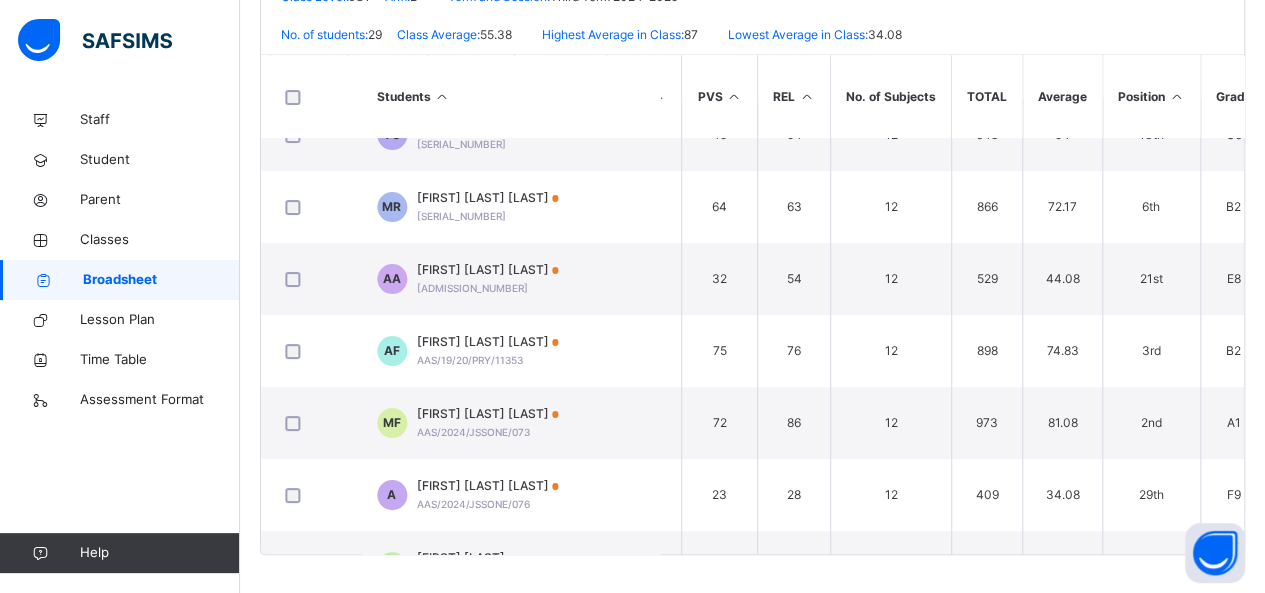 scroll, scrollTop: 0, scrollLeft: 1198, axis: horizontal 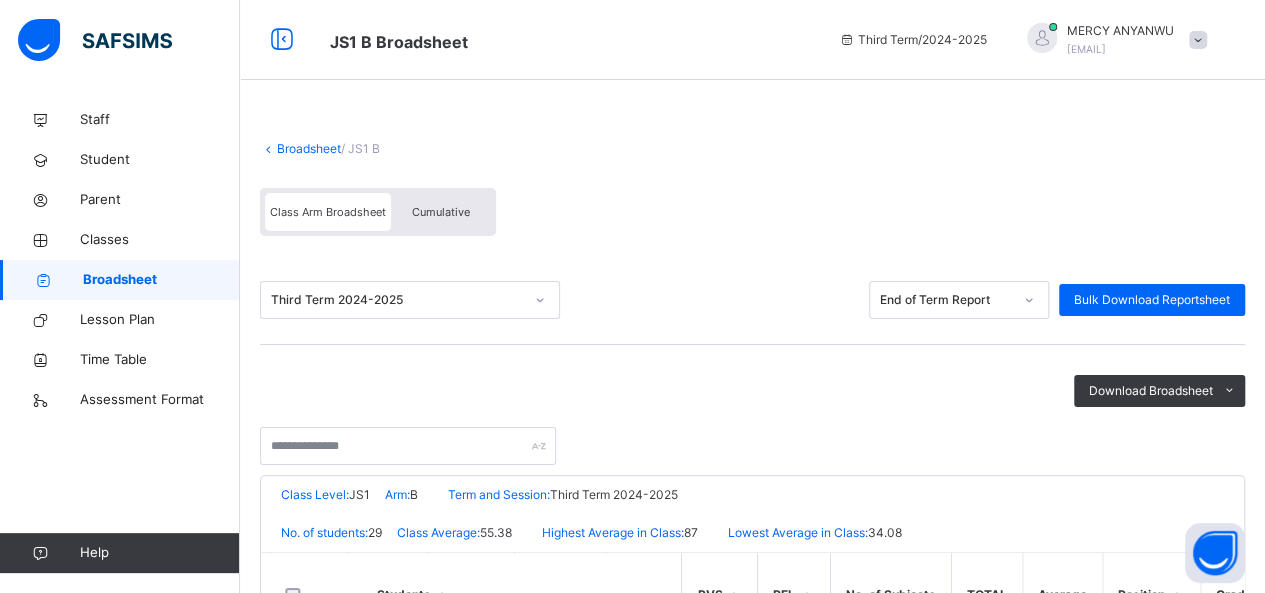 click on "Broadsheet" at bounding box center (309, 148) 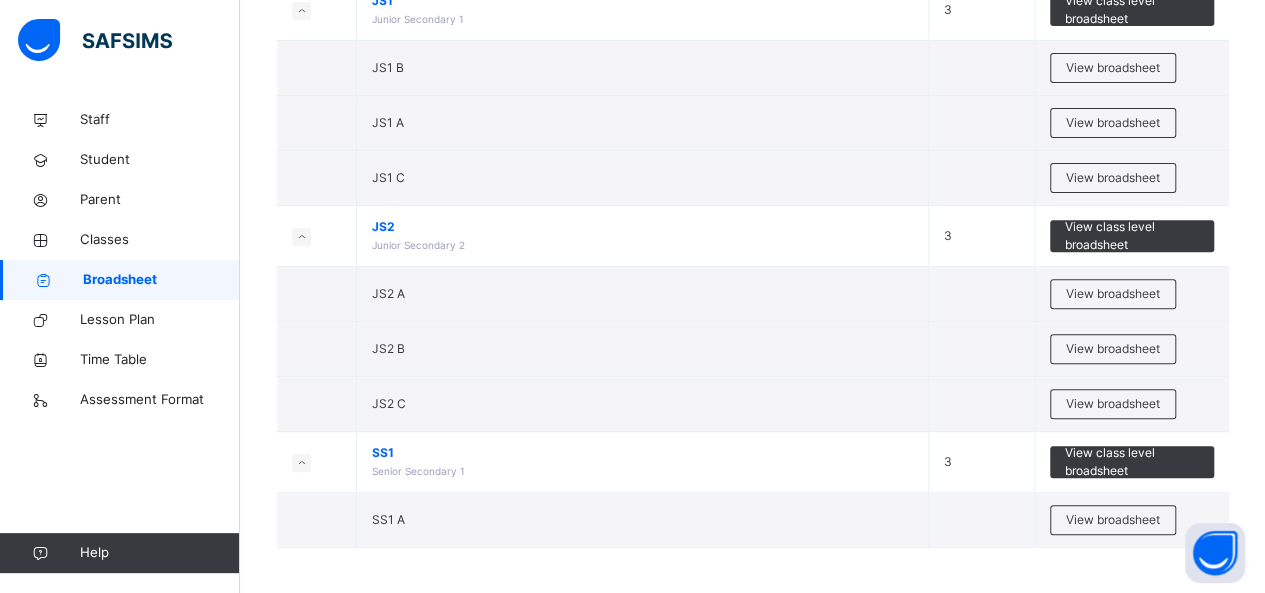scroll, scrollTop: 276, scrollLeft: 0, axis: vertical 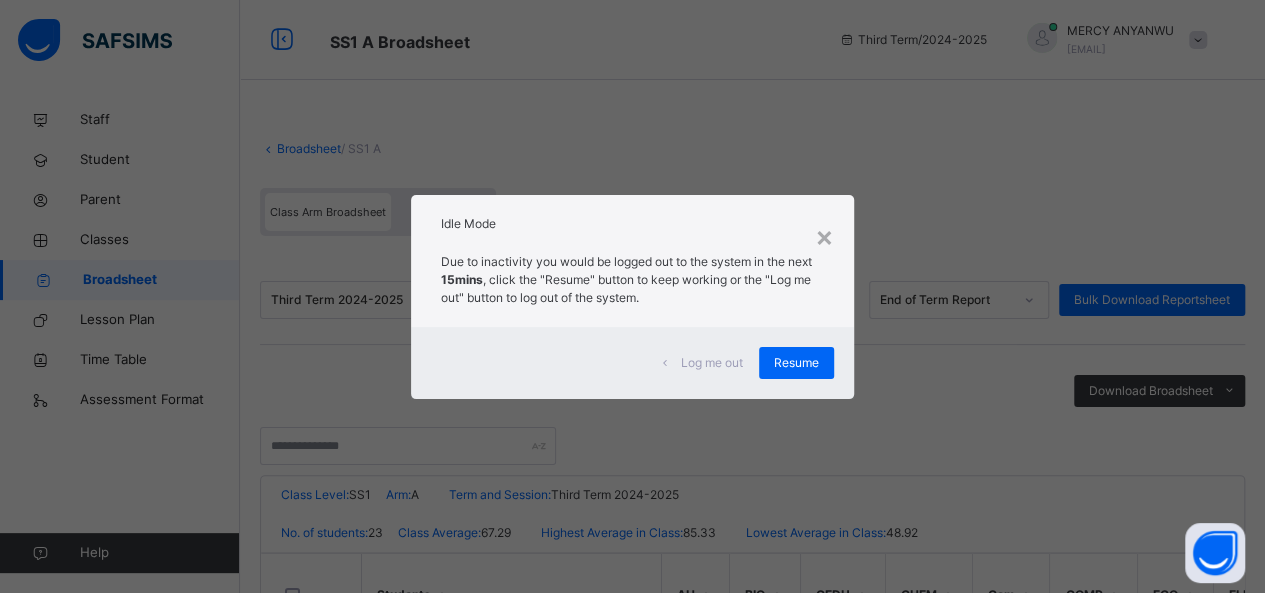 click on "×" at bounding box center (824, 236) 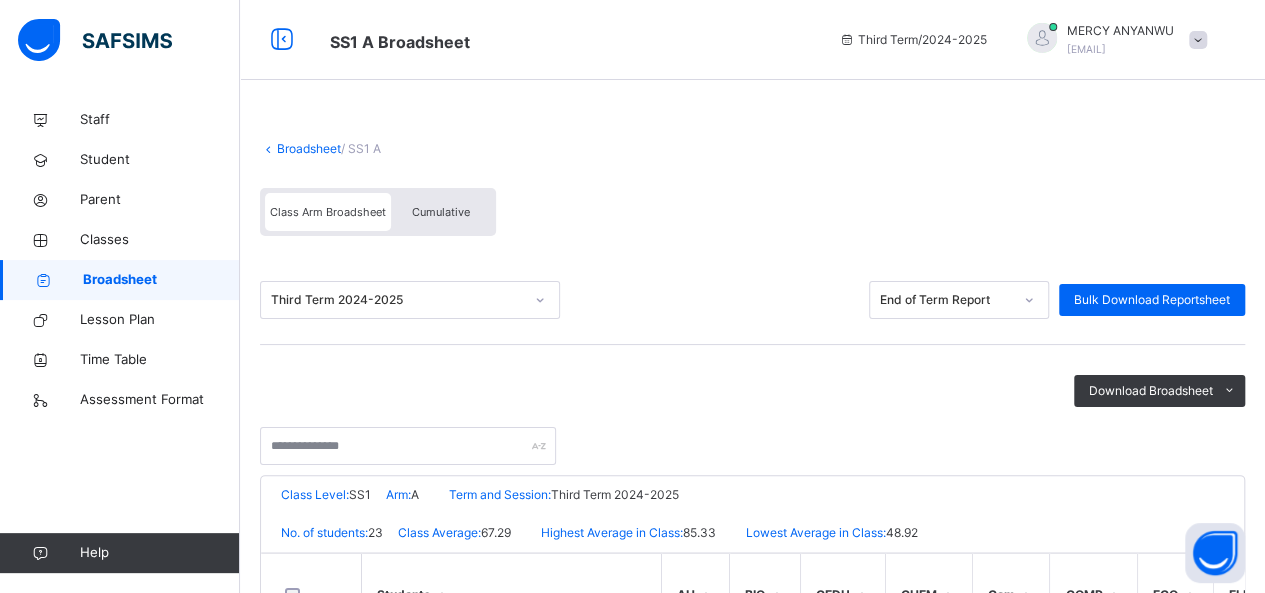 click at bounding box center [1198, 40] 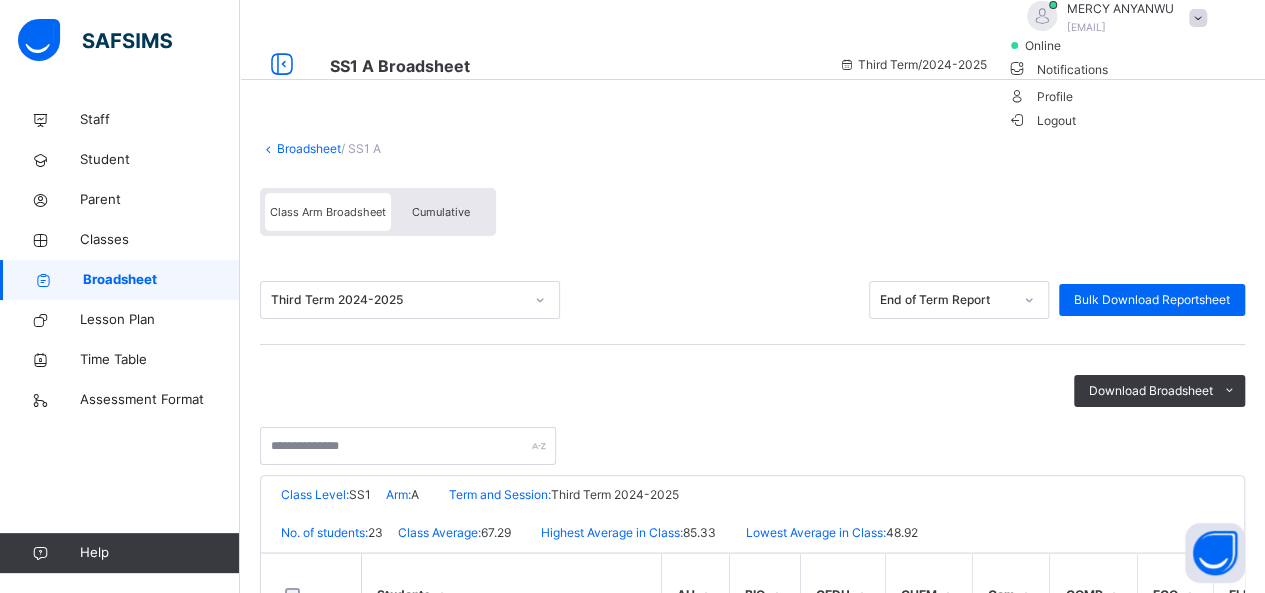 click on "Logout" at bounding box center (1041, 120) 